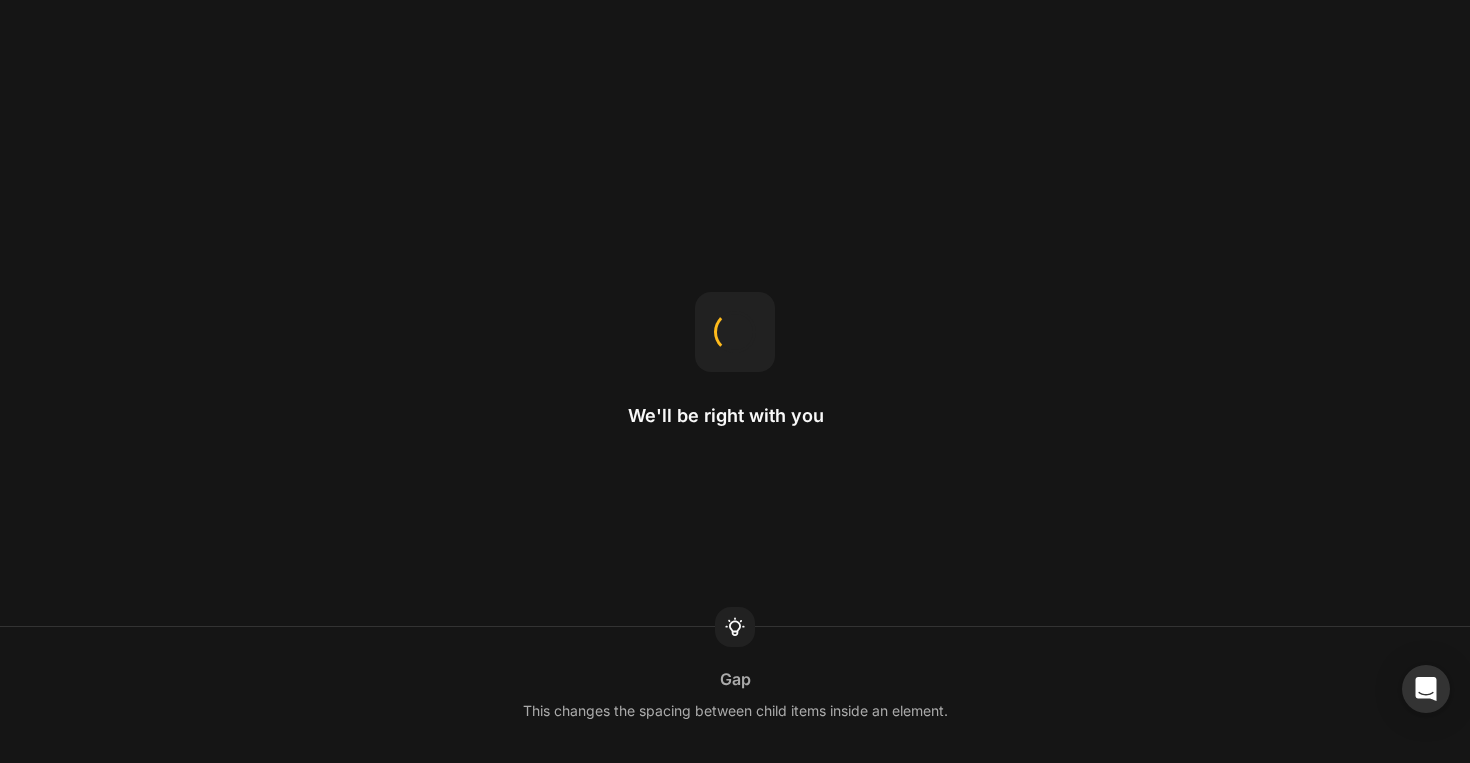 scroll, scrollTop: 0, scrollLeft: 0, axis: both 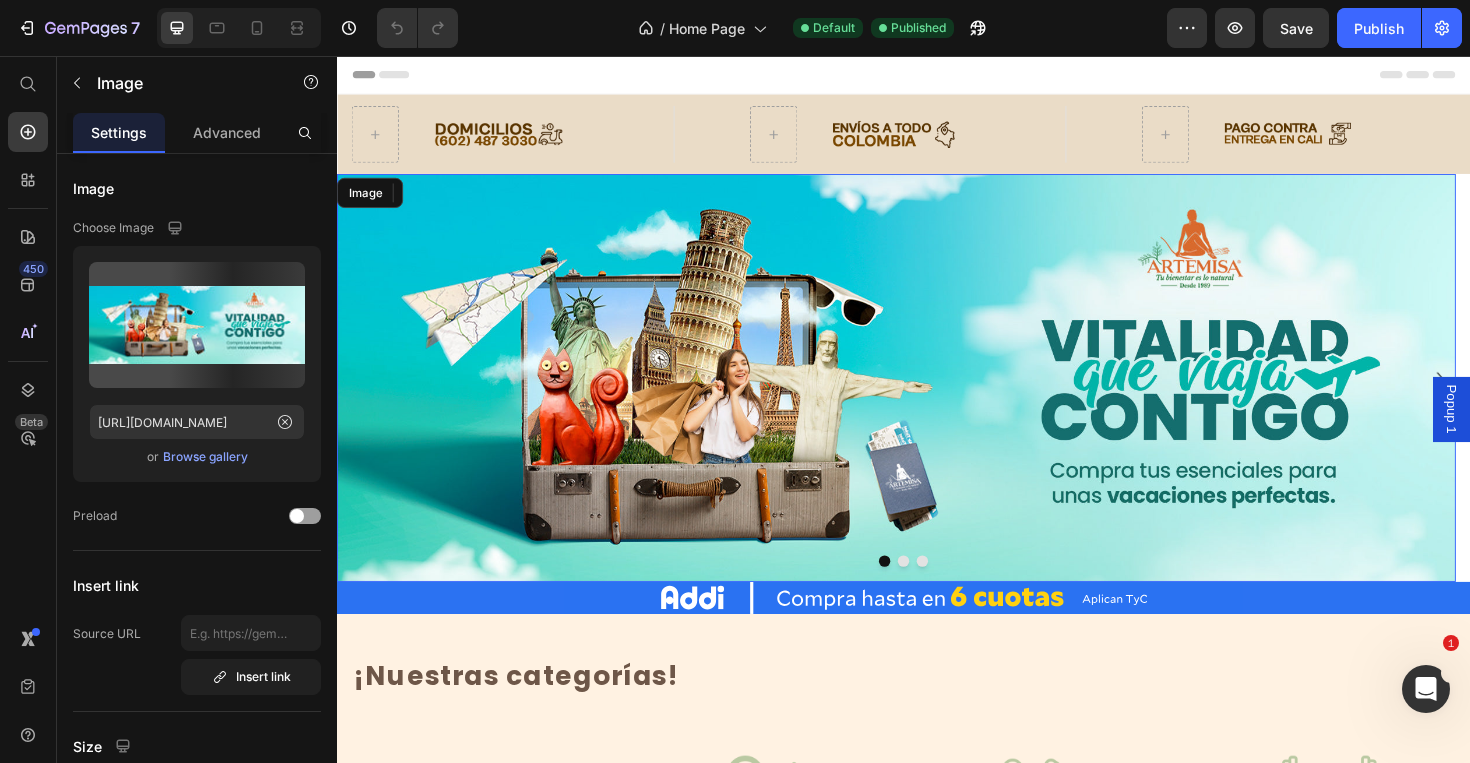 click at bounding box center [929, 397] 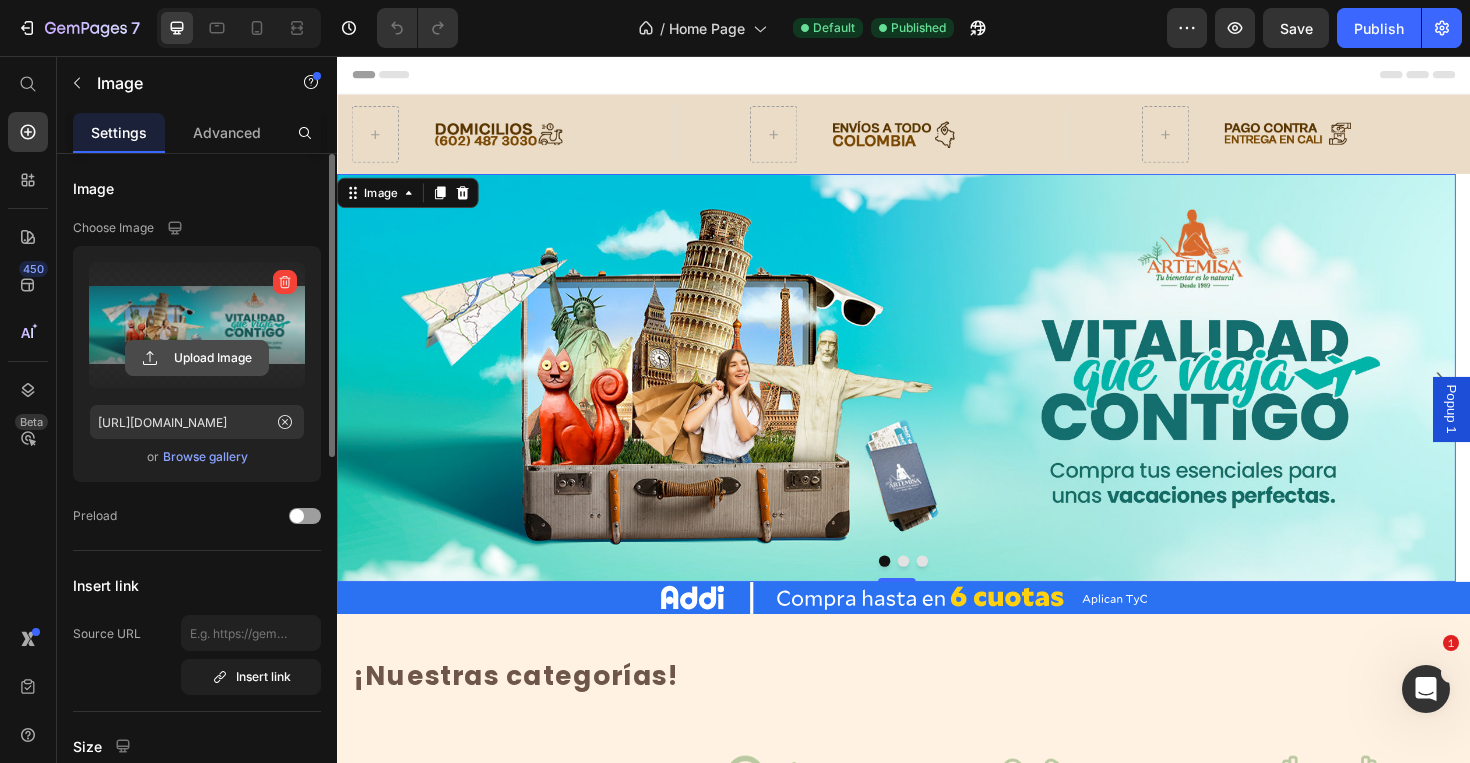 click 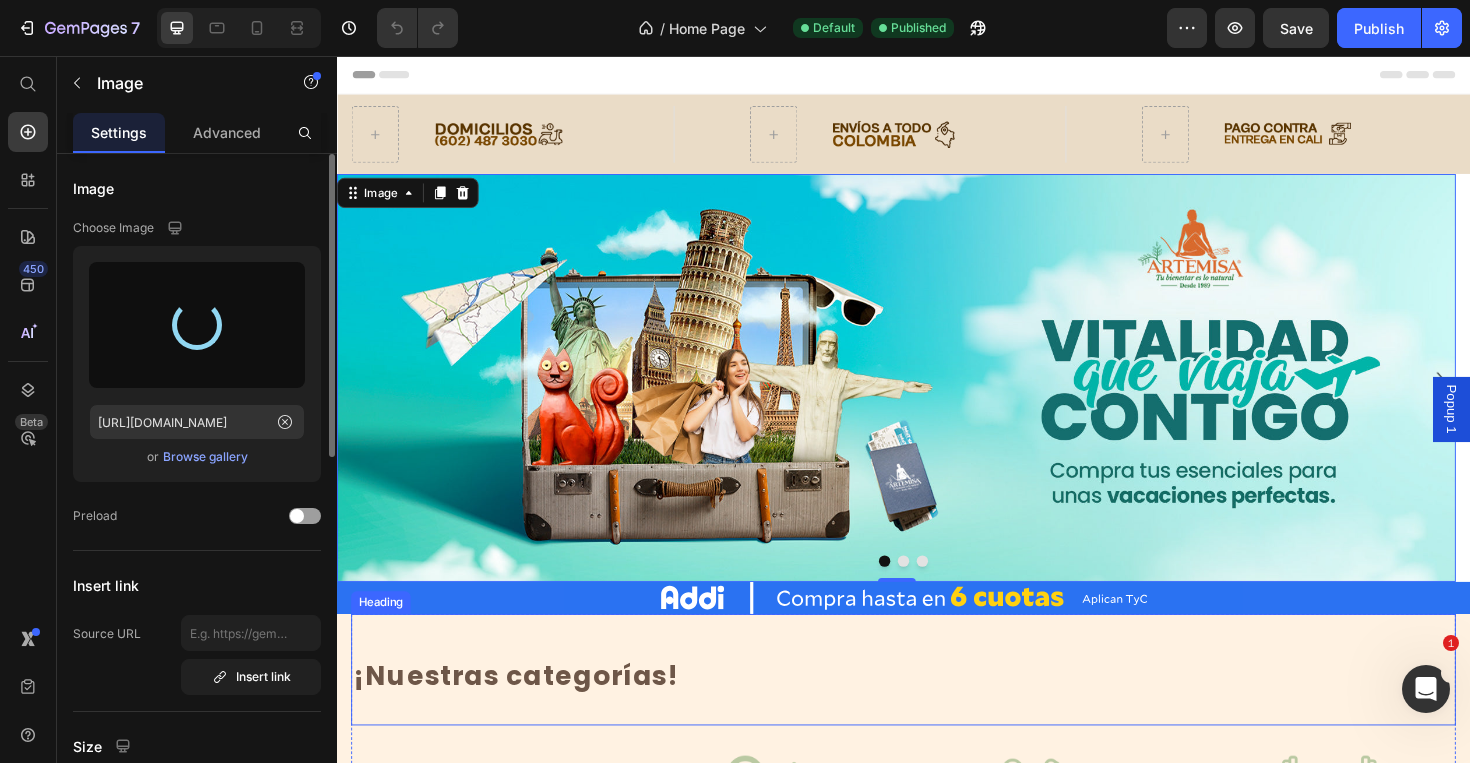 type on "[URL][DOMAIN_NAME]" 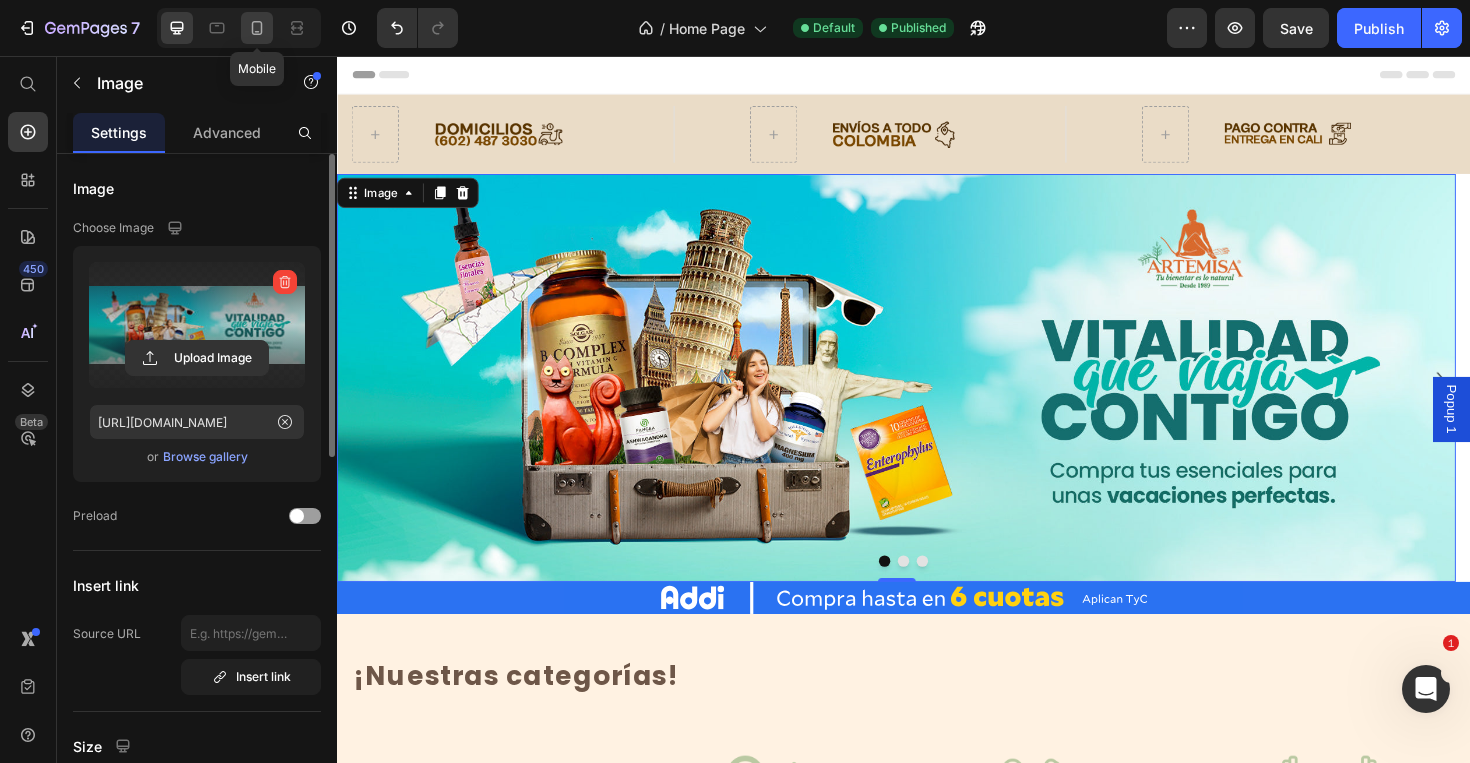 click 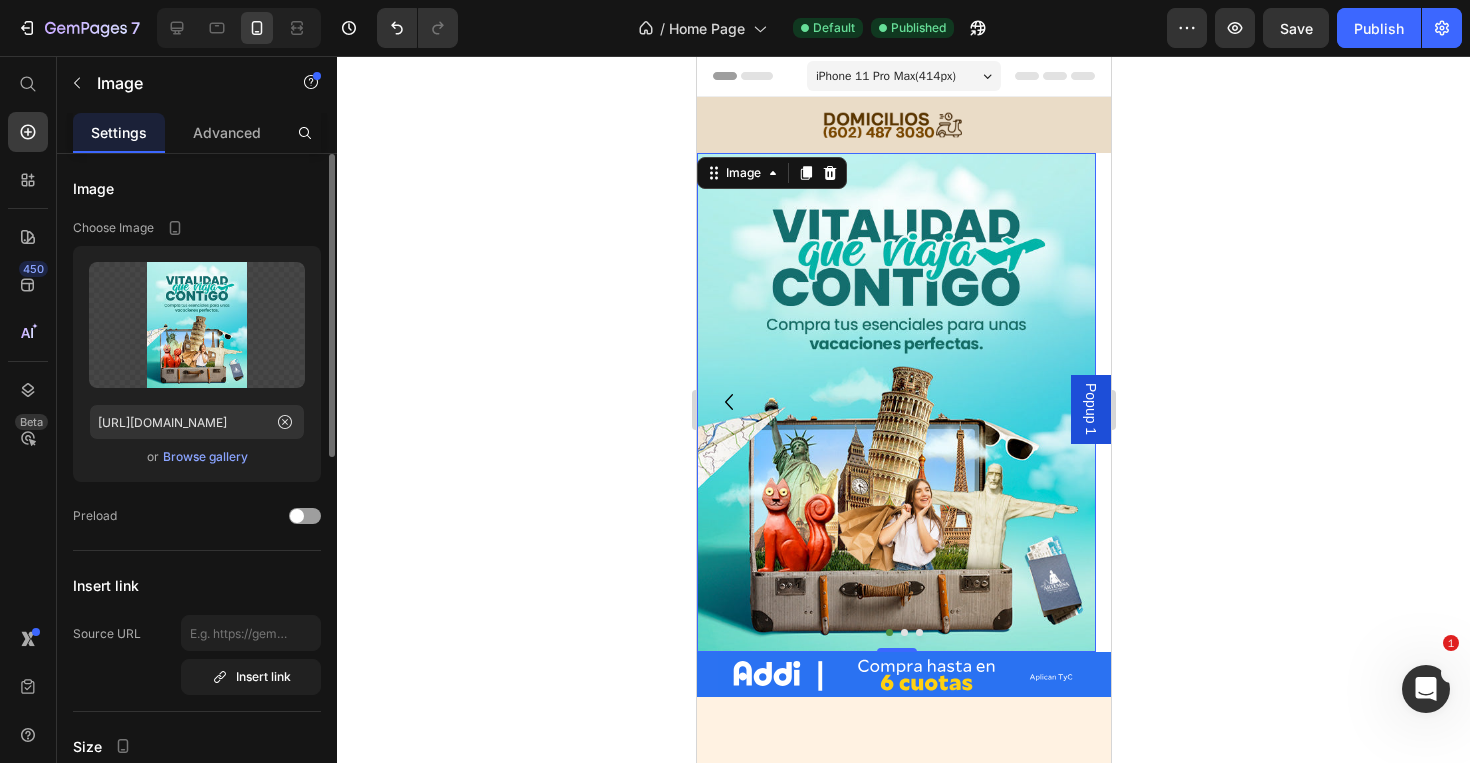 click at bounding box center (895, 402) 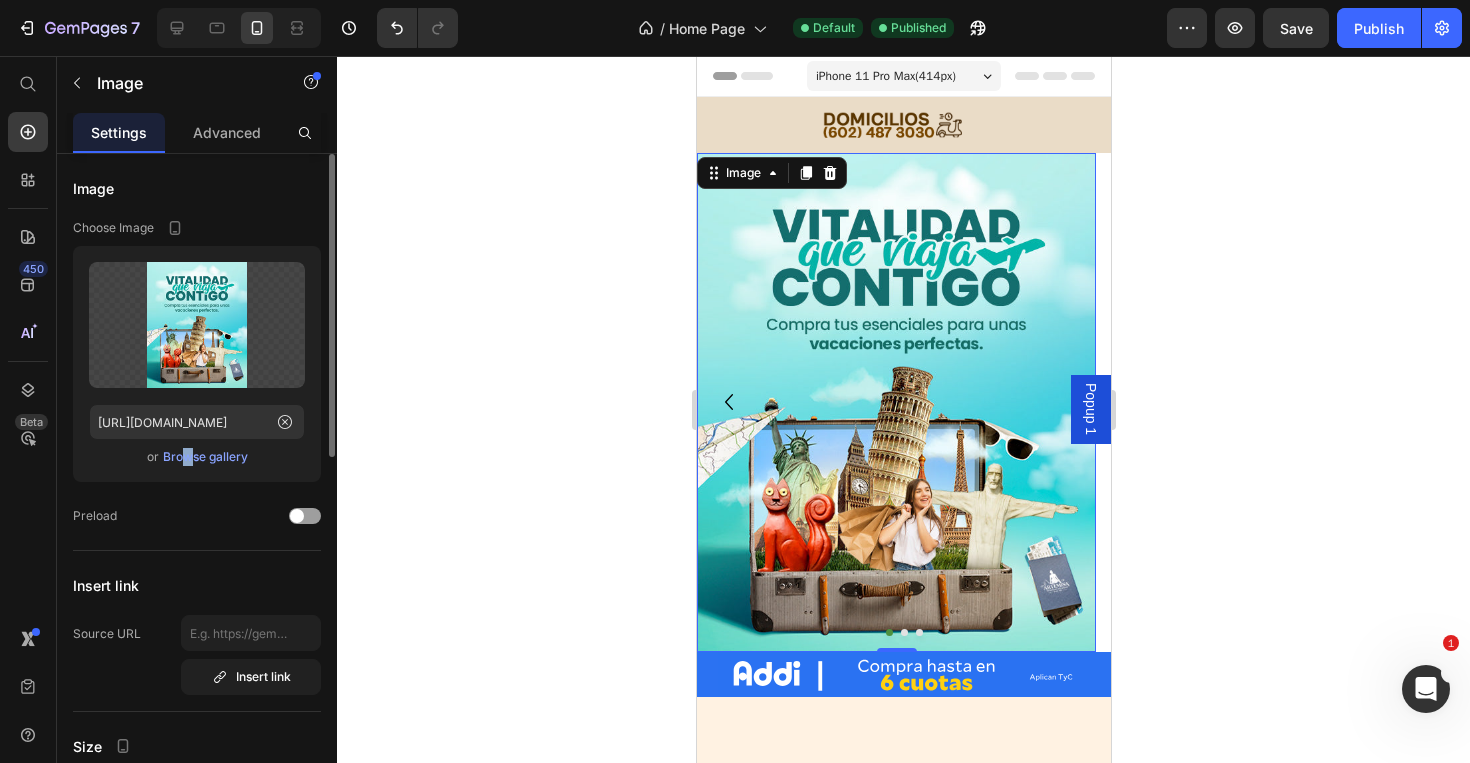 click on "Browse gallery" at bounding box center [205, 457] 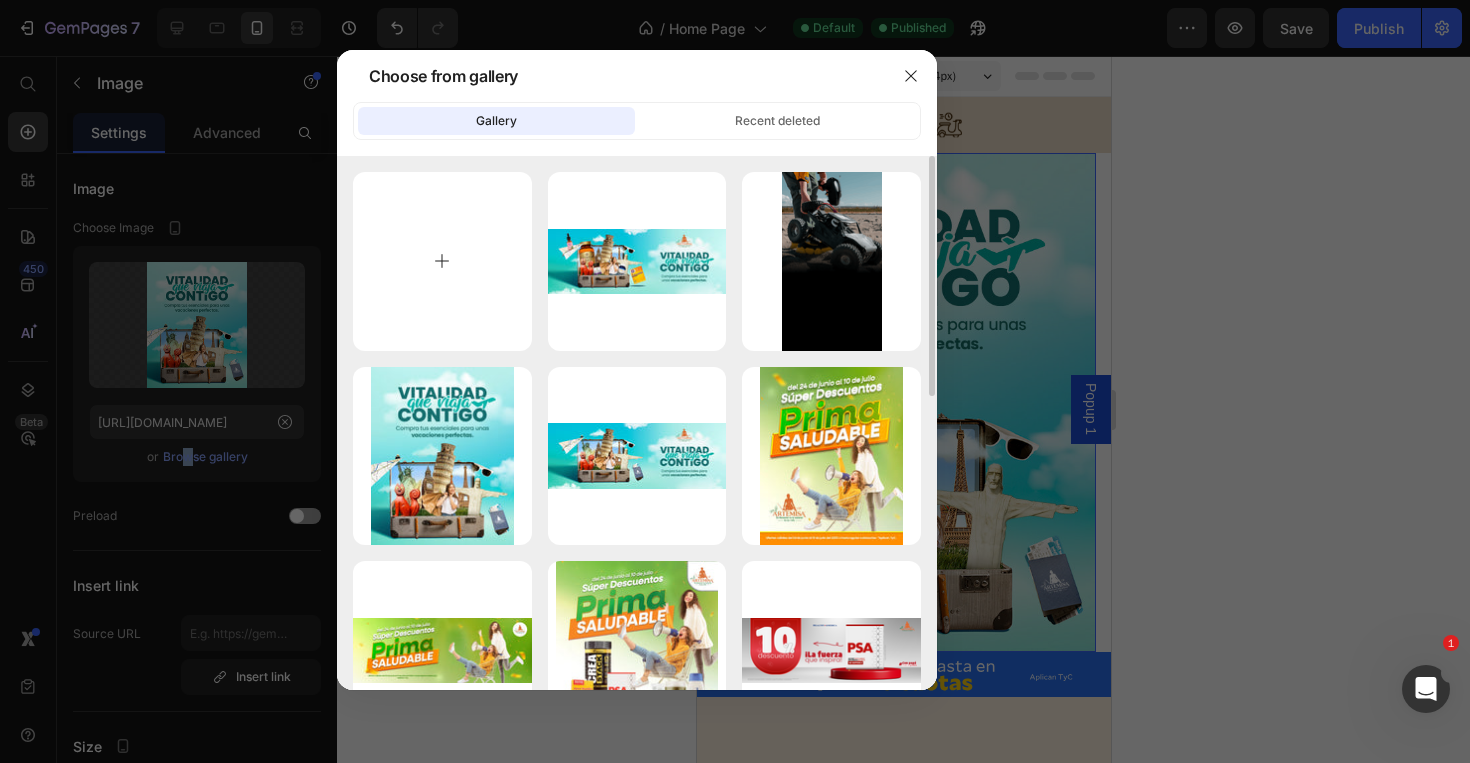 click at bounding box center (442, 261) 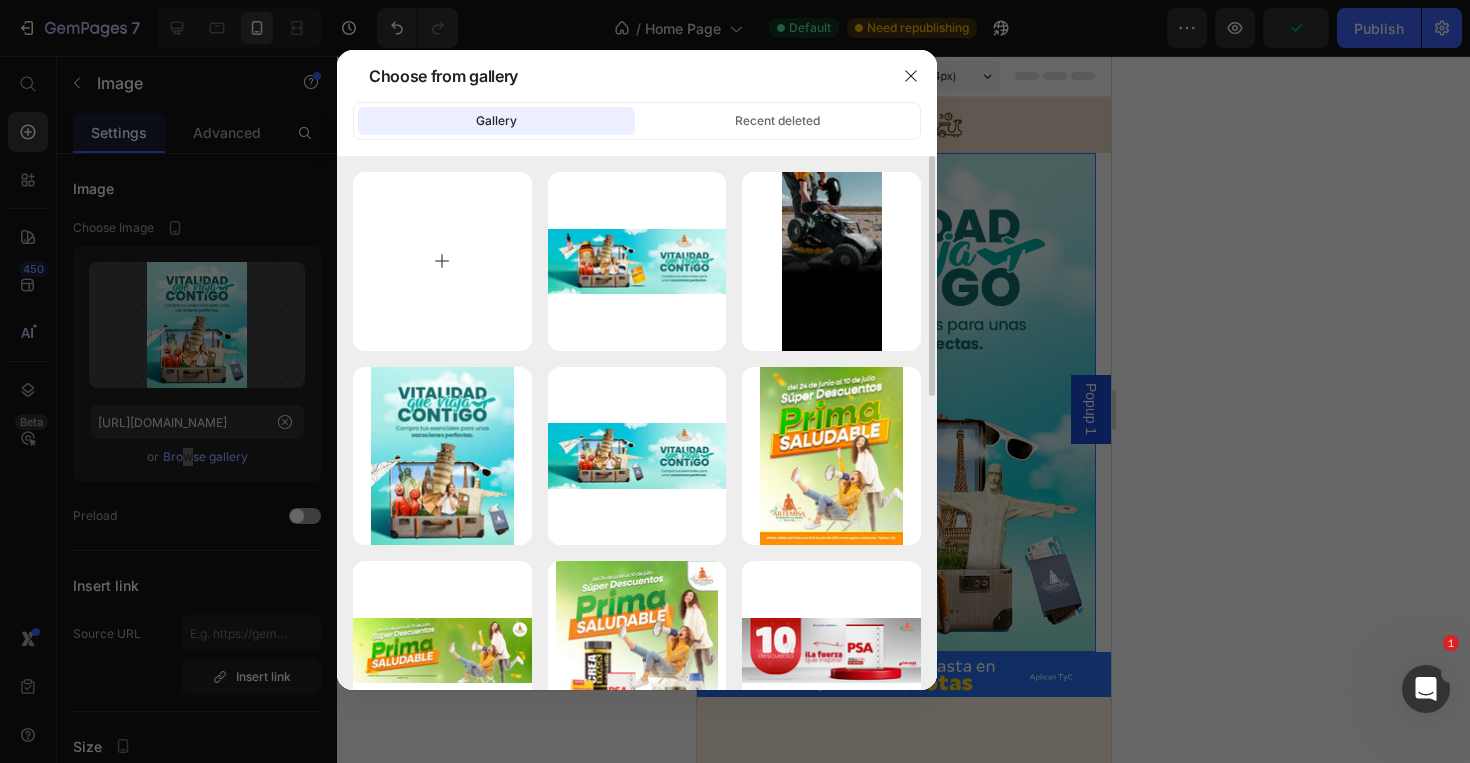 type on "C:\fakepath\Banner-web-cel.jpg" 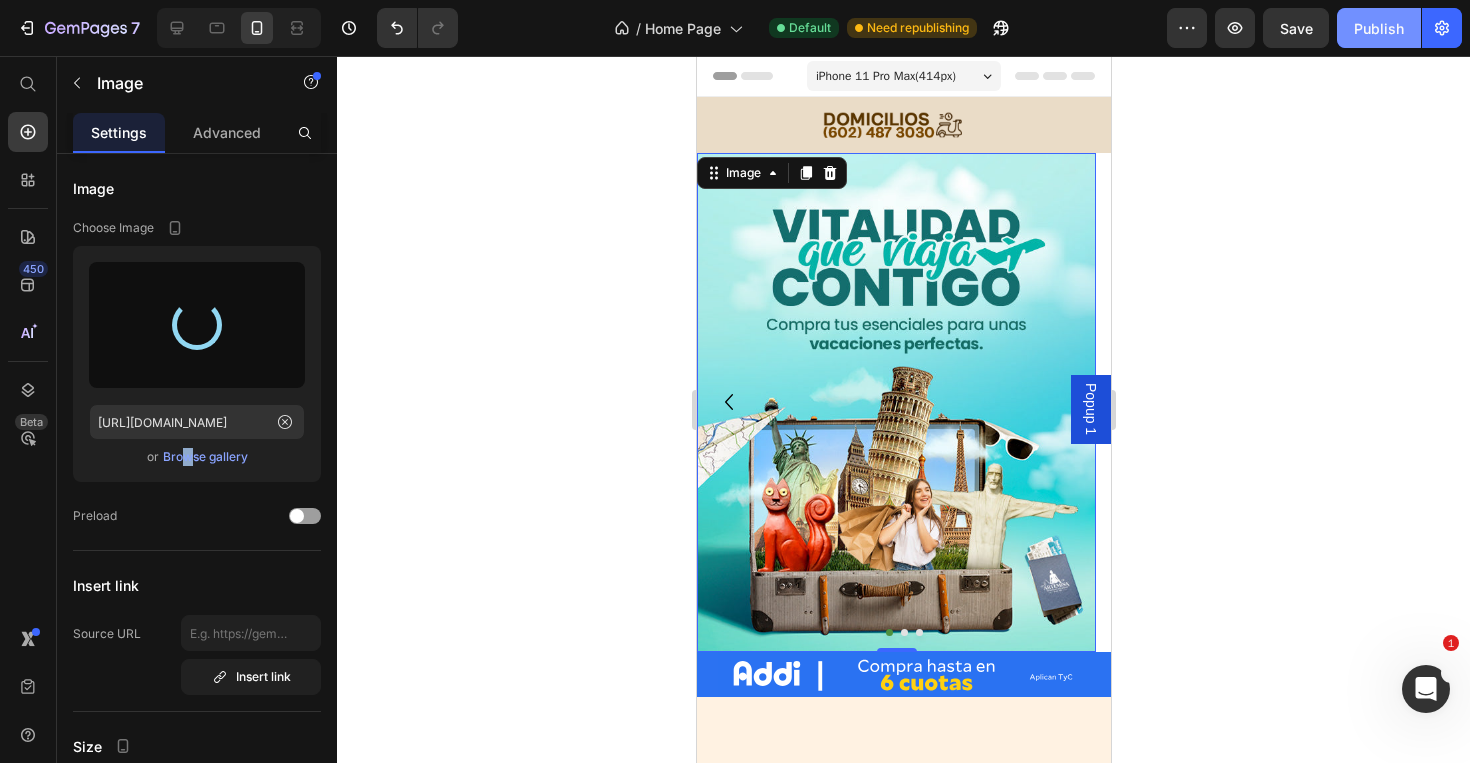 type on "[URL][DOMAIN_NAME]" 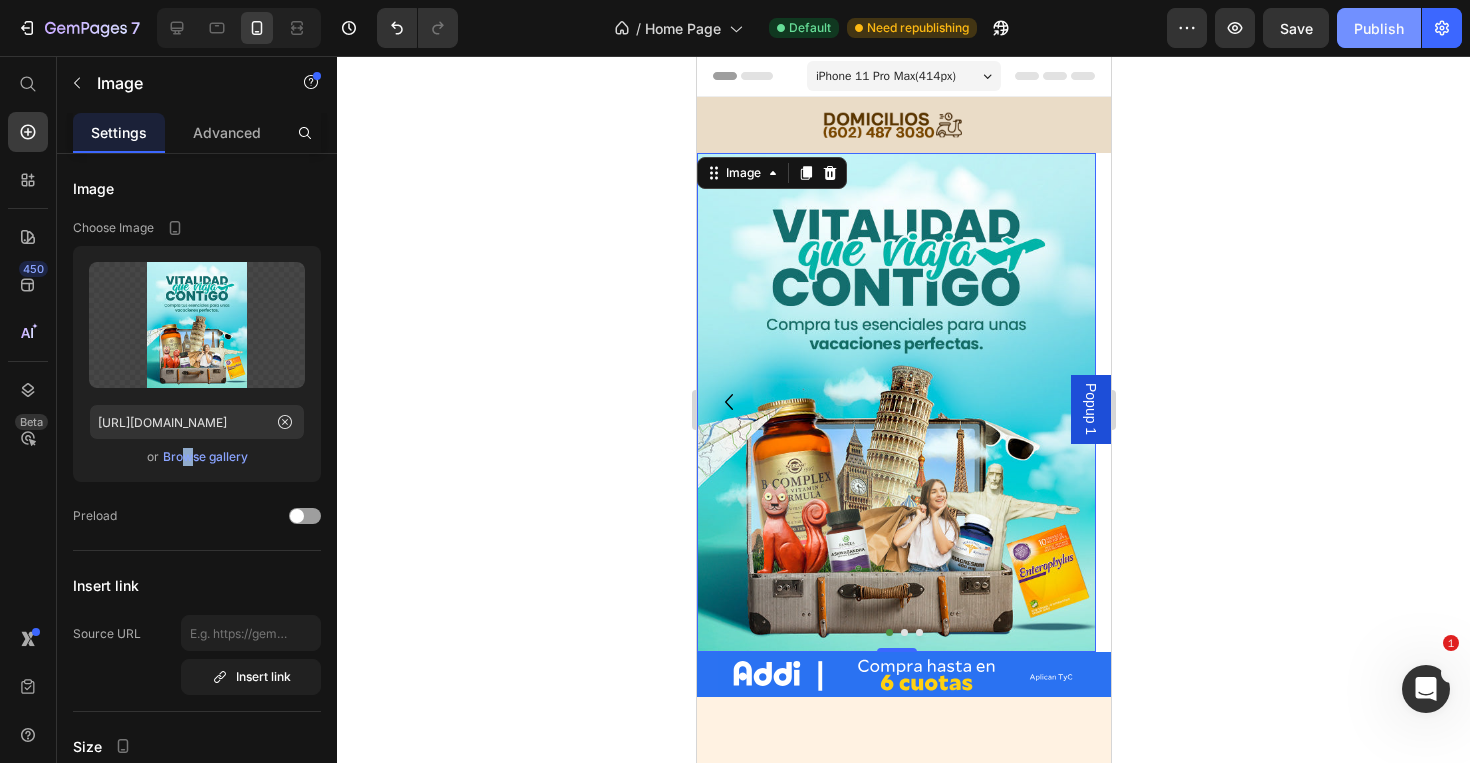 click on "Publish" at bounding box center [1379, 28] 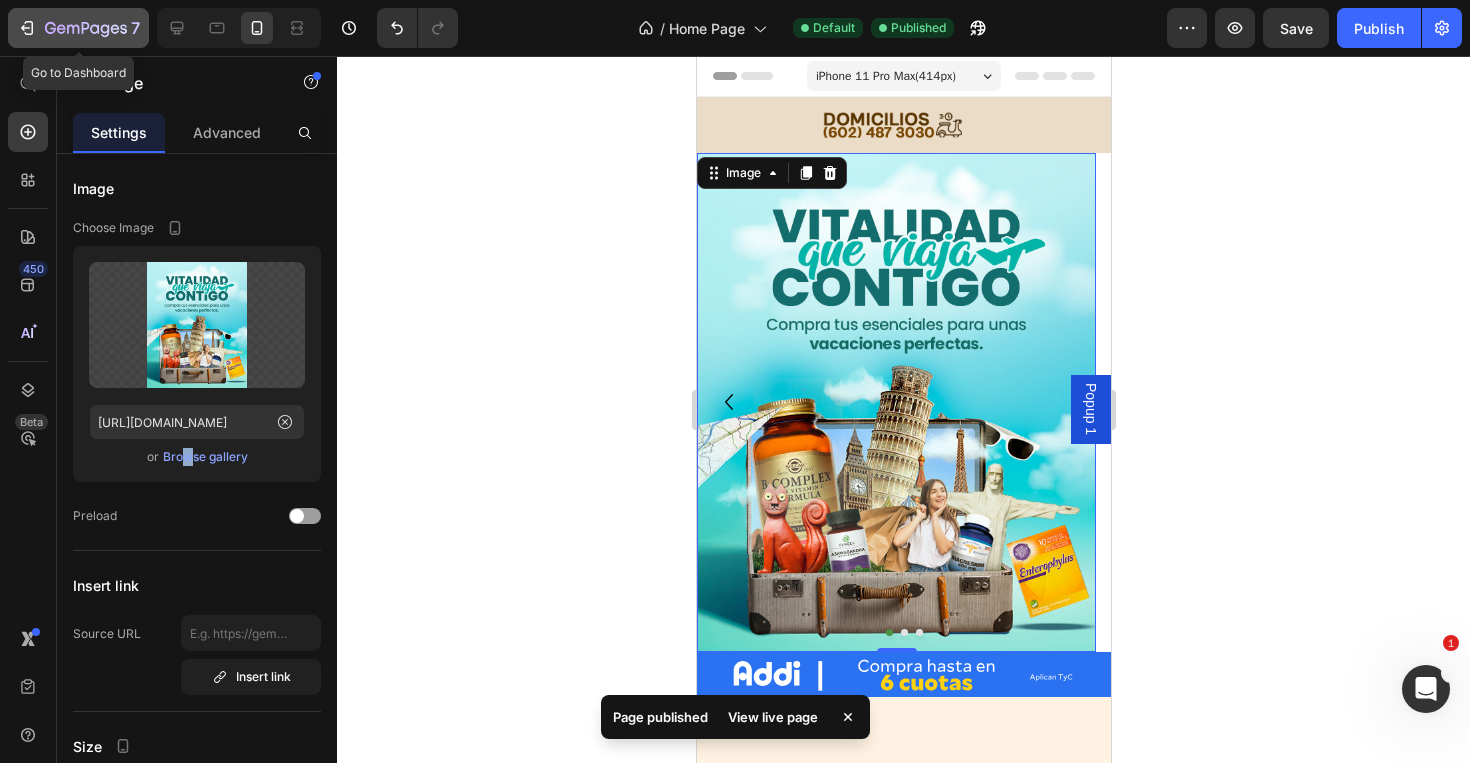 click 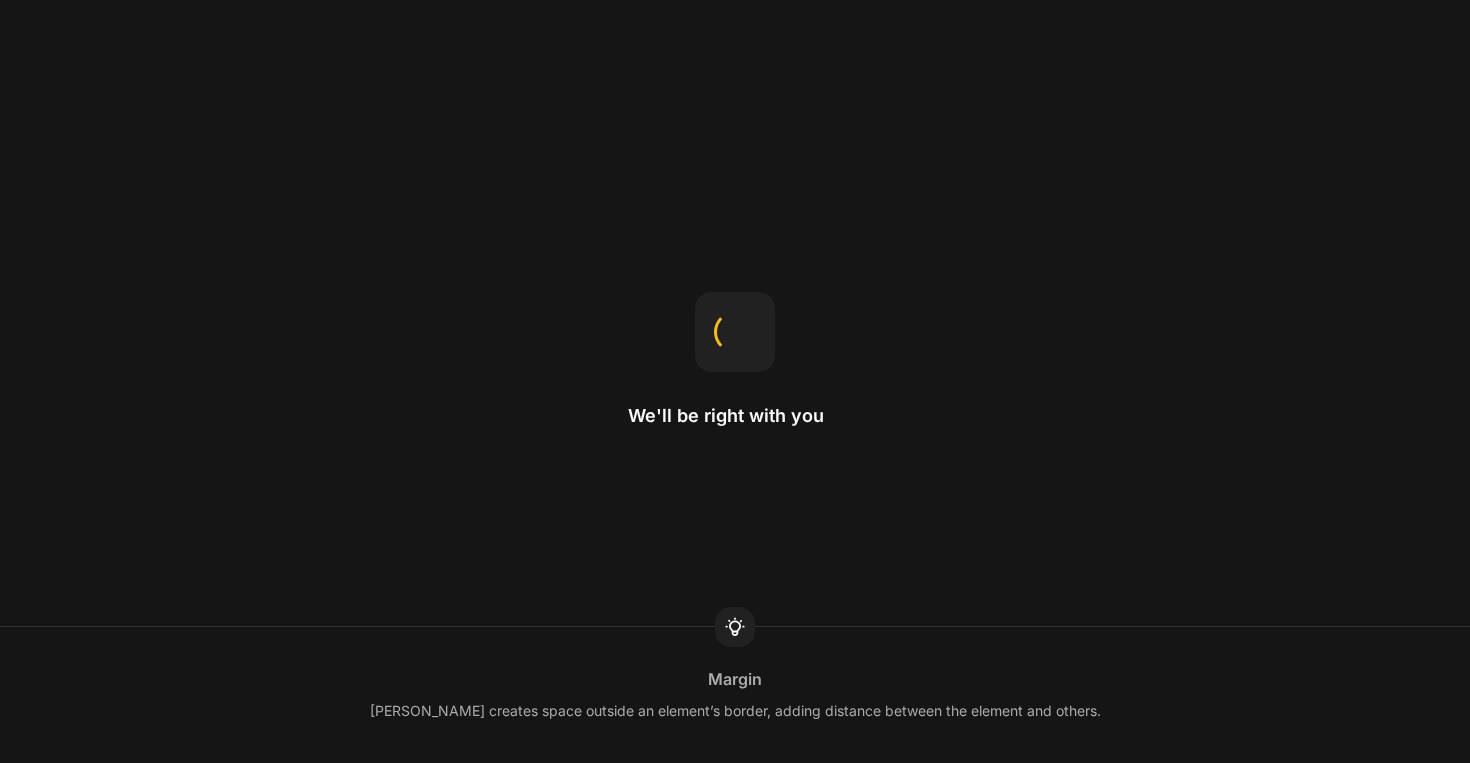 scroll, scrollTop: 0, scrollLeft: 0, axis: both 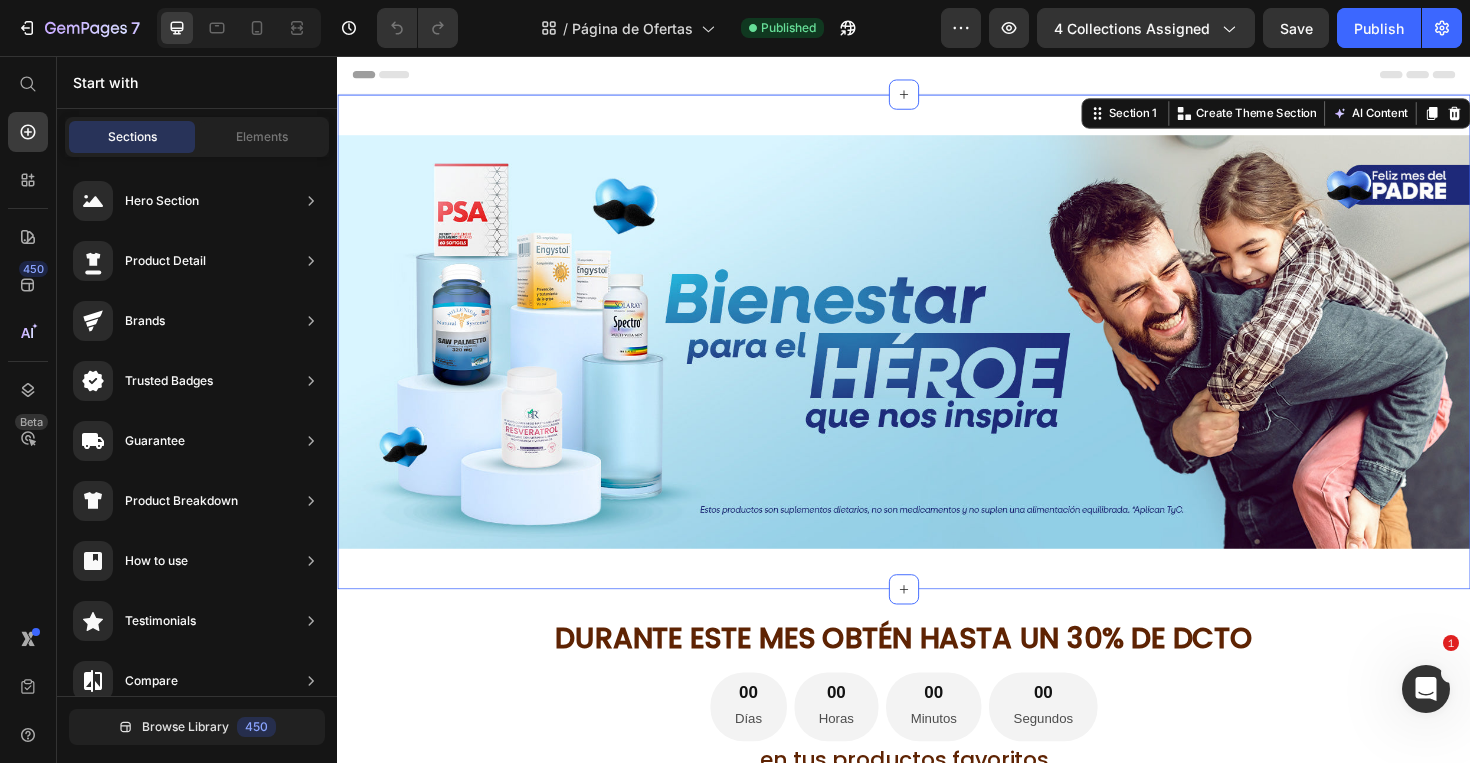 click on "Text Block Row Section 1   You can create reusable sections Create Theme Section AI Content Write with GemAI What would you like to describe here? Tone and Voice Persuasive Product Getting products... Show more Generate" at bounding box center (937, 359) 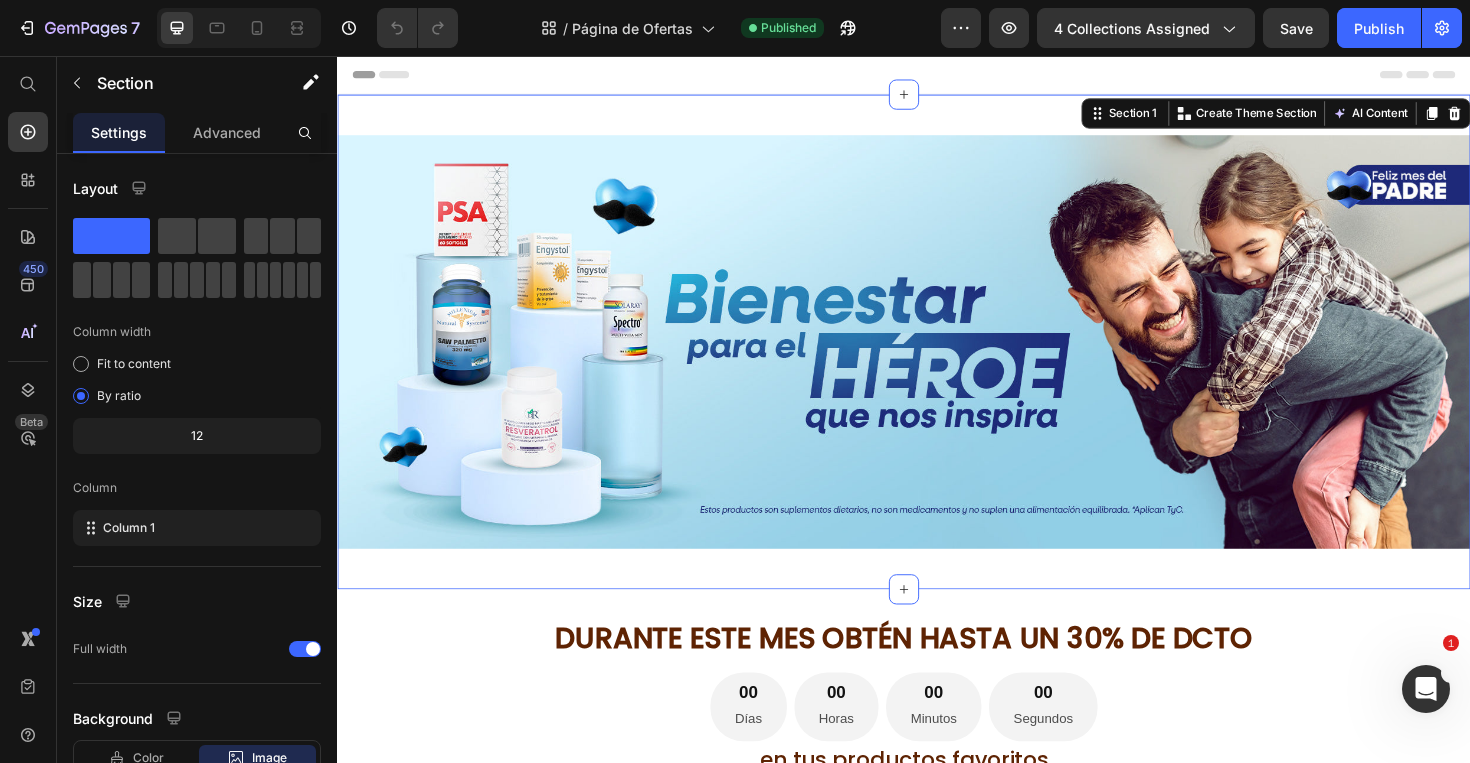 click on "Text Block Row Section 1   You can create reusable sections Create Theme Section AI Content Write with GemAI What would you like to describe here? Tone and Voice Persuasive Product L-Carnitine Complex Drink x 16 [PERSON_NAME] more Generate" at bounding box center [937, 359] 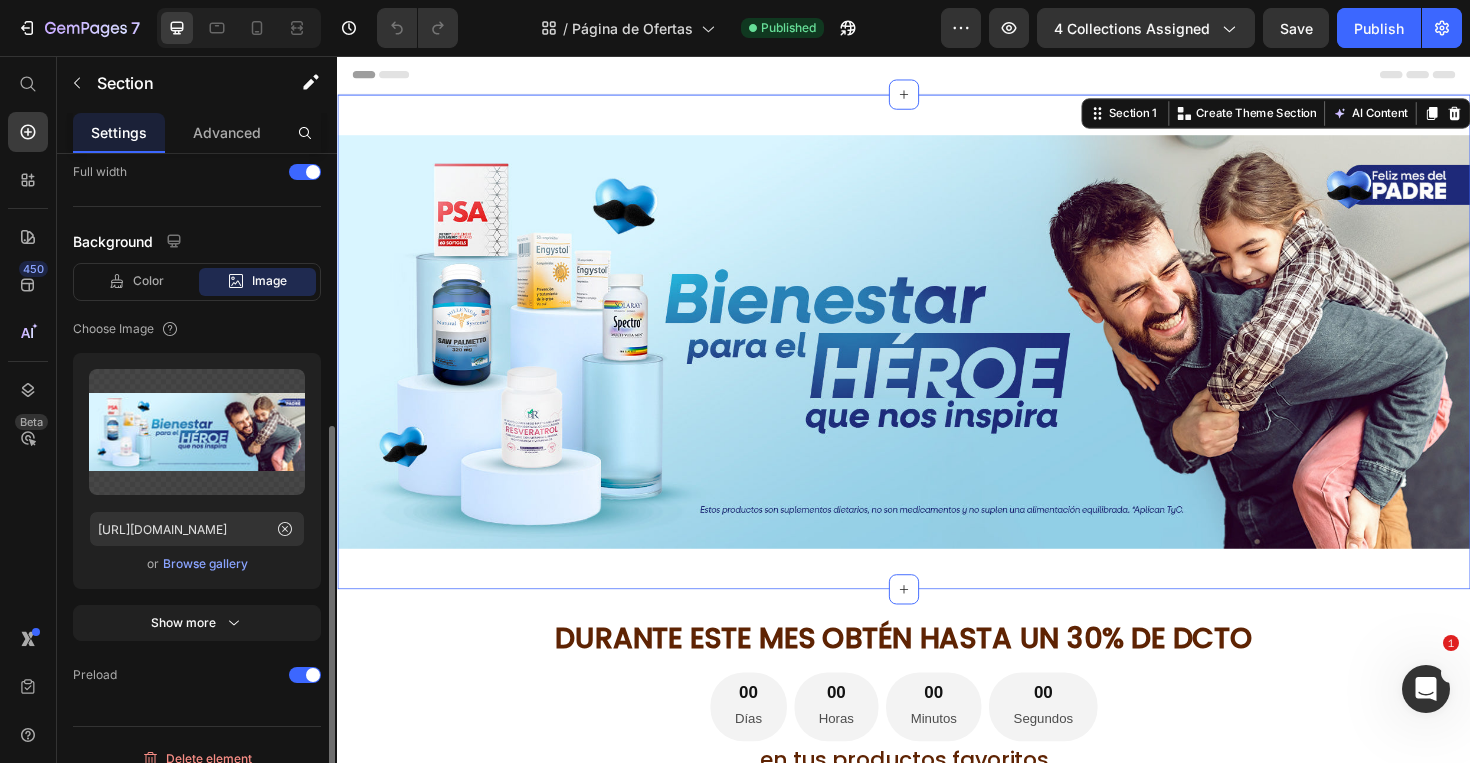 scroll, scrollTop: 498, scrollLeft: 0, axis: vertical 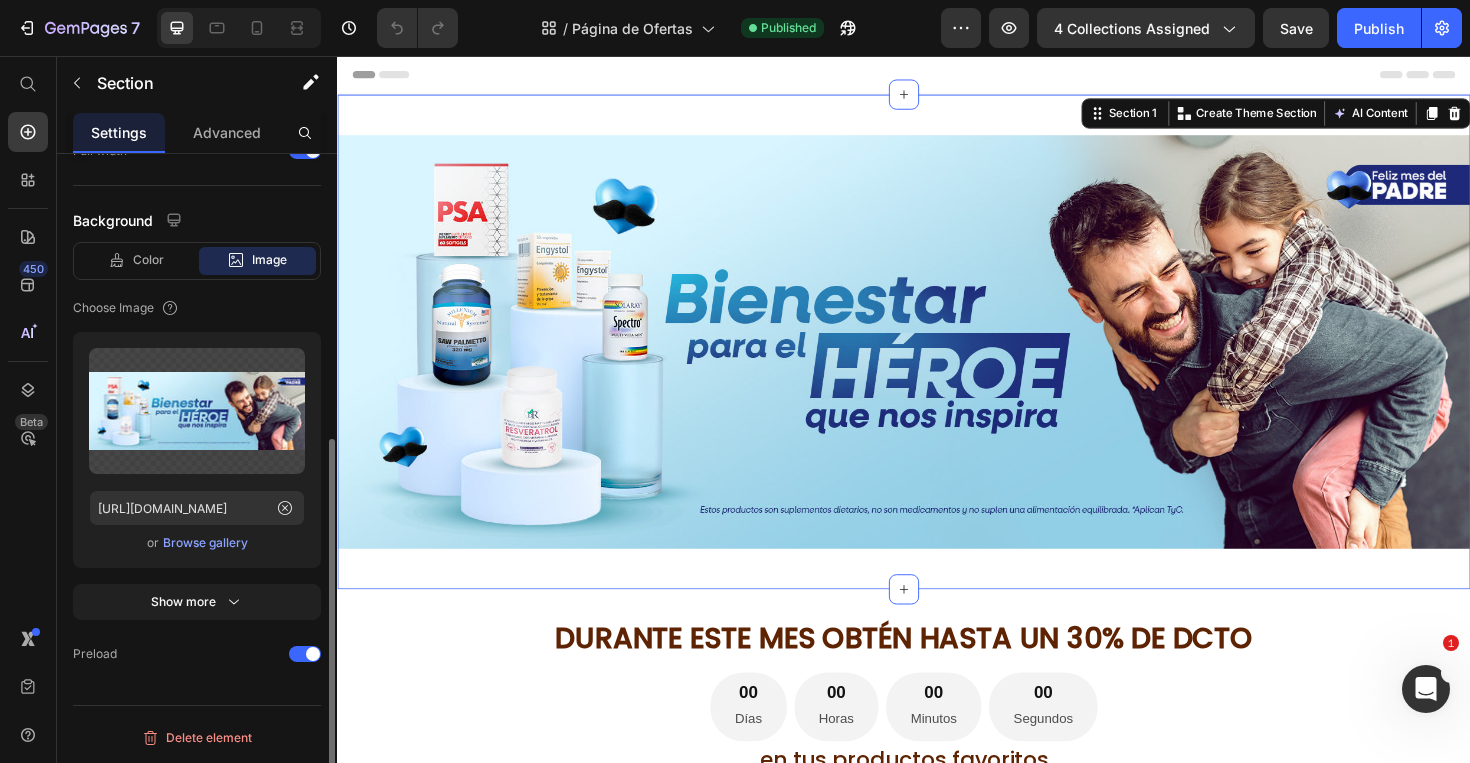 click on "Browse gallery" at bounding box center (205, 543) 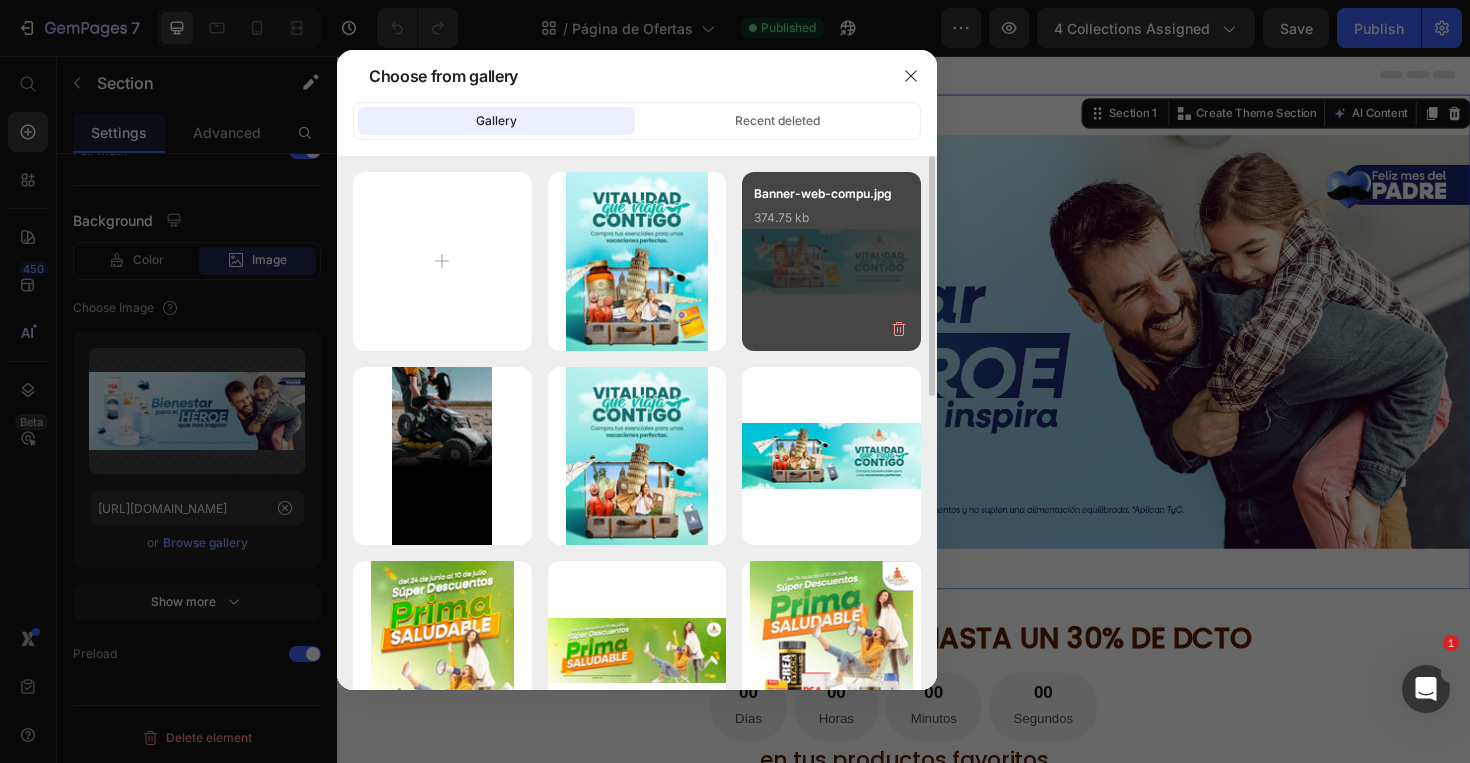 click on "Banner-web-compu.jpg 374.75 kb" at bounding box center (831, 261) 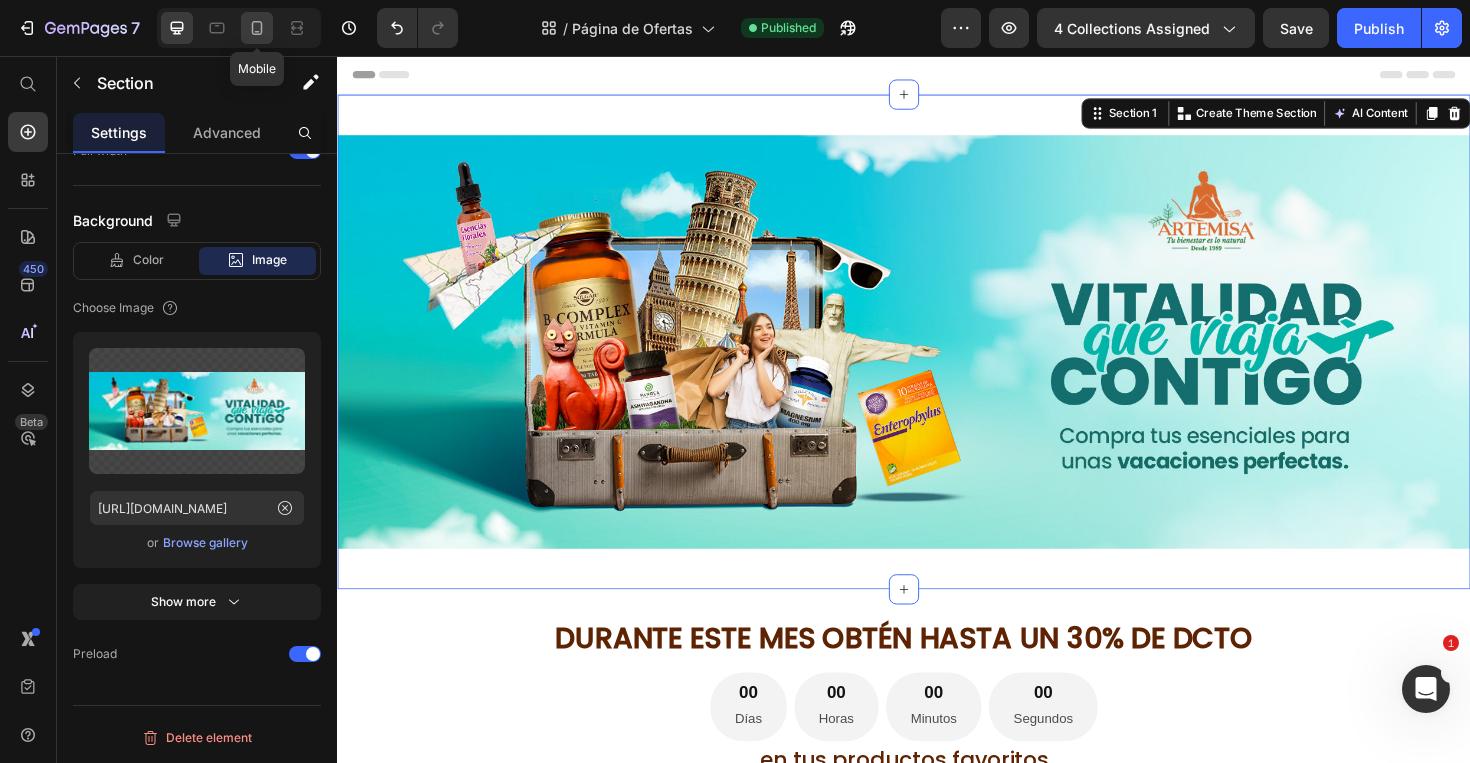 click 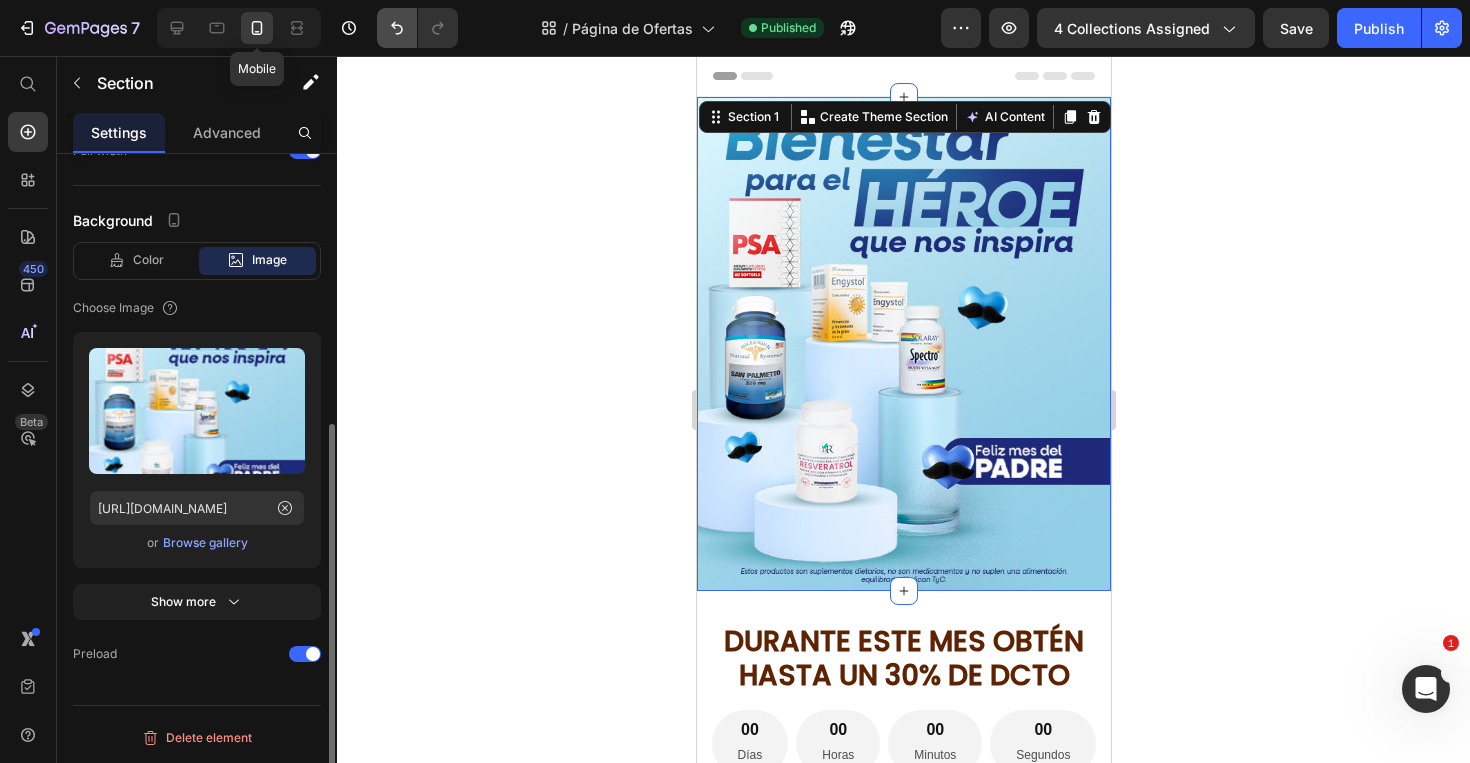 scroll, scrollTop: 454, scrollLeft: 0, axis: vertical 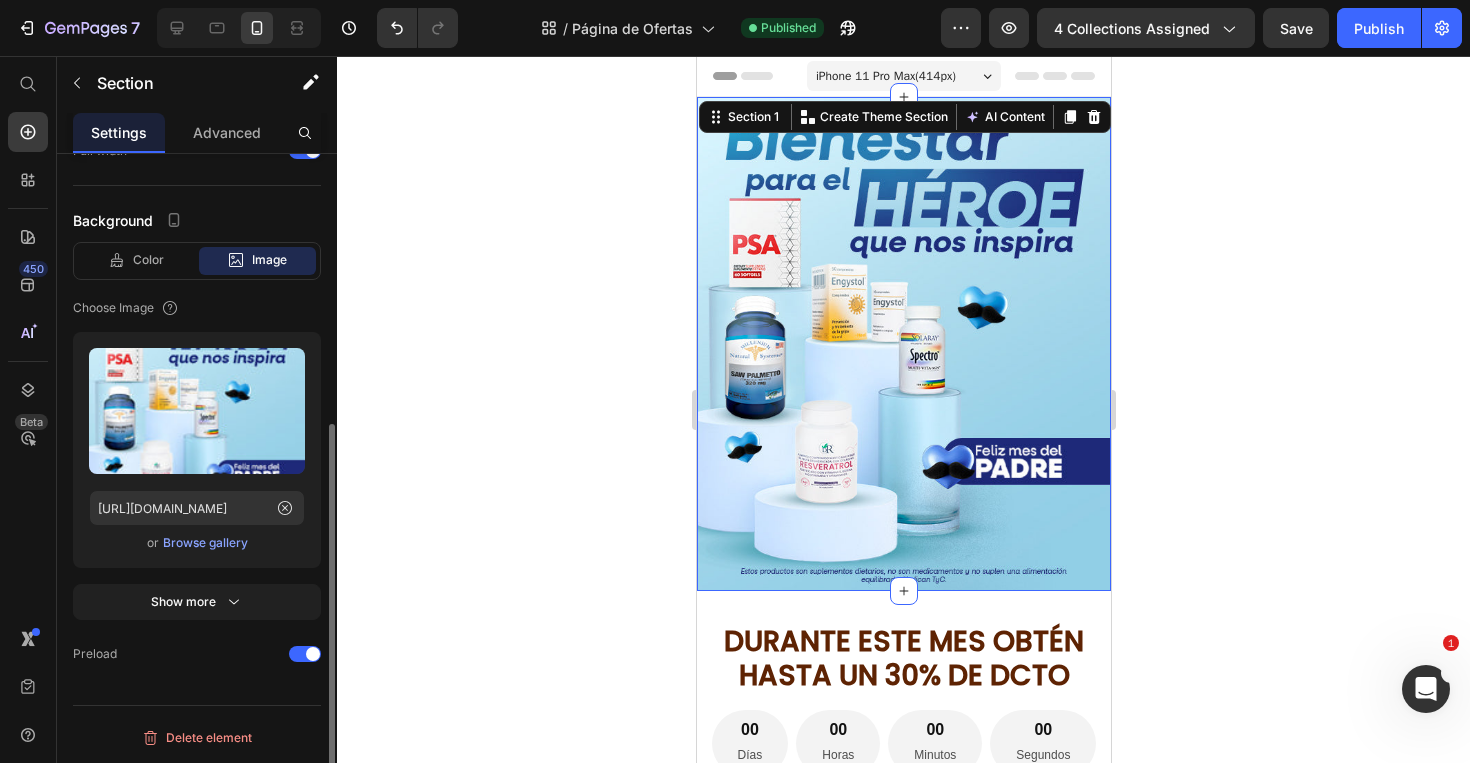 click on "Text Block Row Section 1   You can create reusable sections Create Theme Section AI Content Write with GemAI What would you like to describe here? Tone and Voice Persuasive Product L-Carnitine Complex Drink x 16 [PERSON_NAME] more Generate" at bounding box center (903, 344) 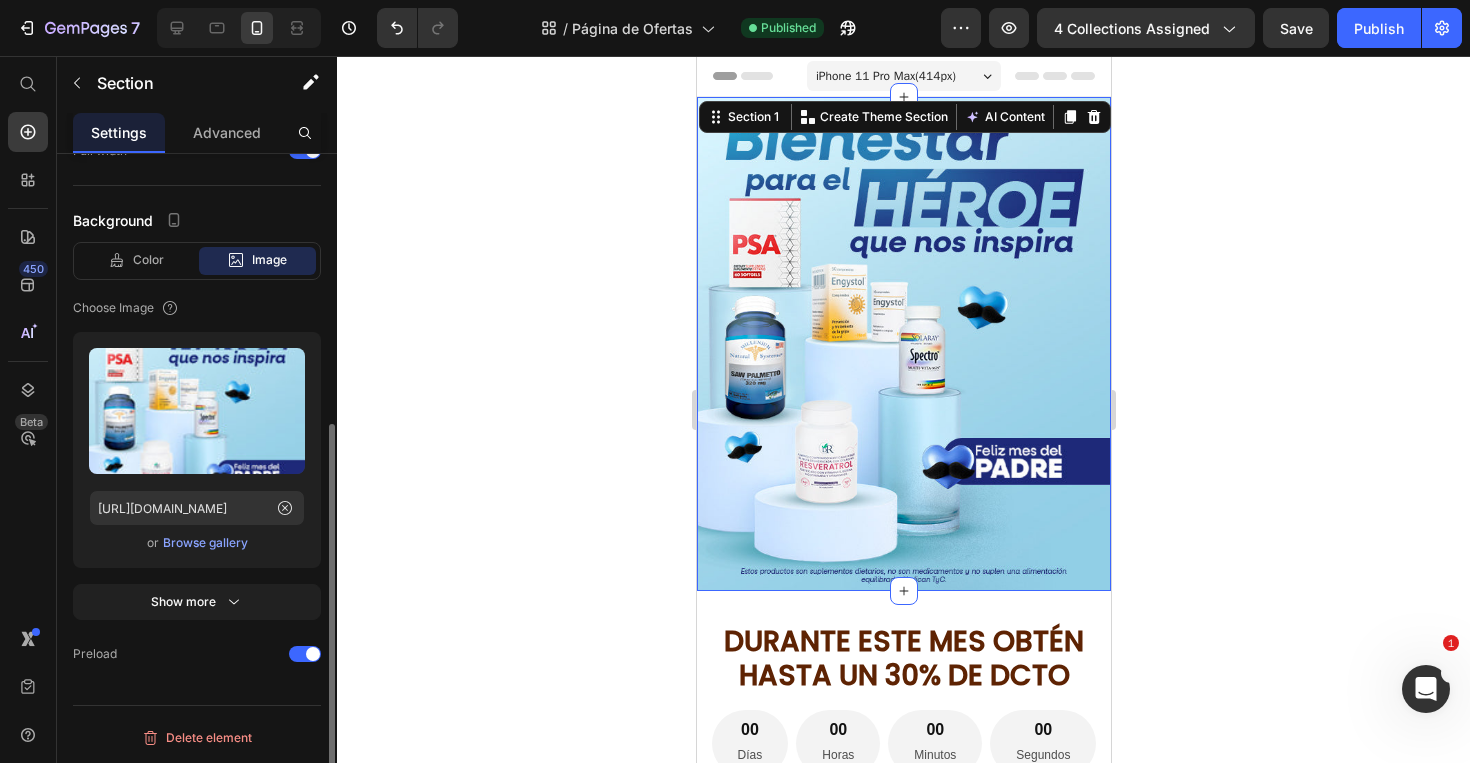 click on "Browse gallery" at bounding box center [205, 543] 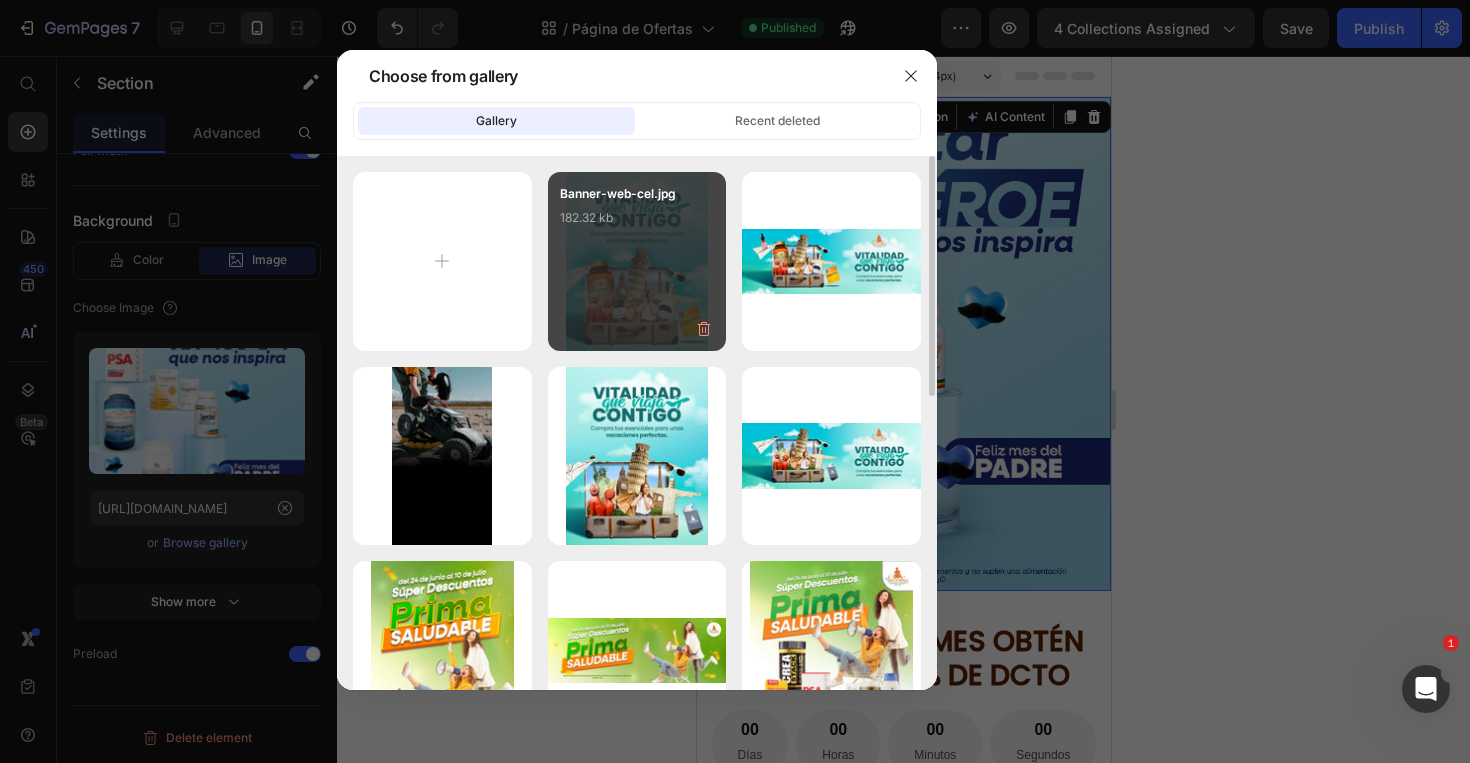 click on "Banner-web-cel.jpg 182.32 kb" at bounding box center (637, 261) 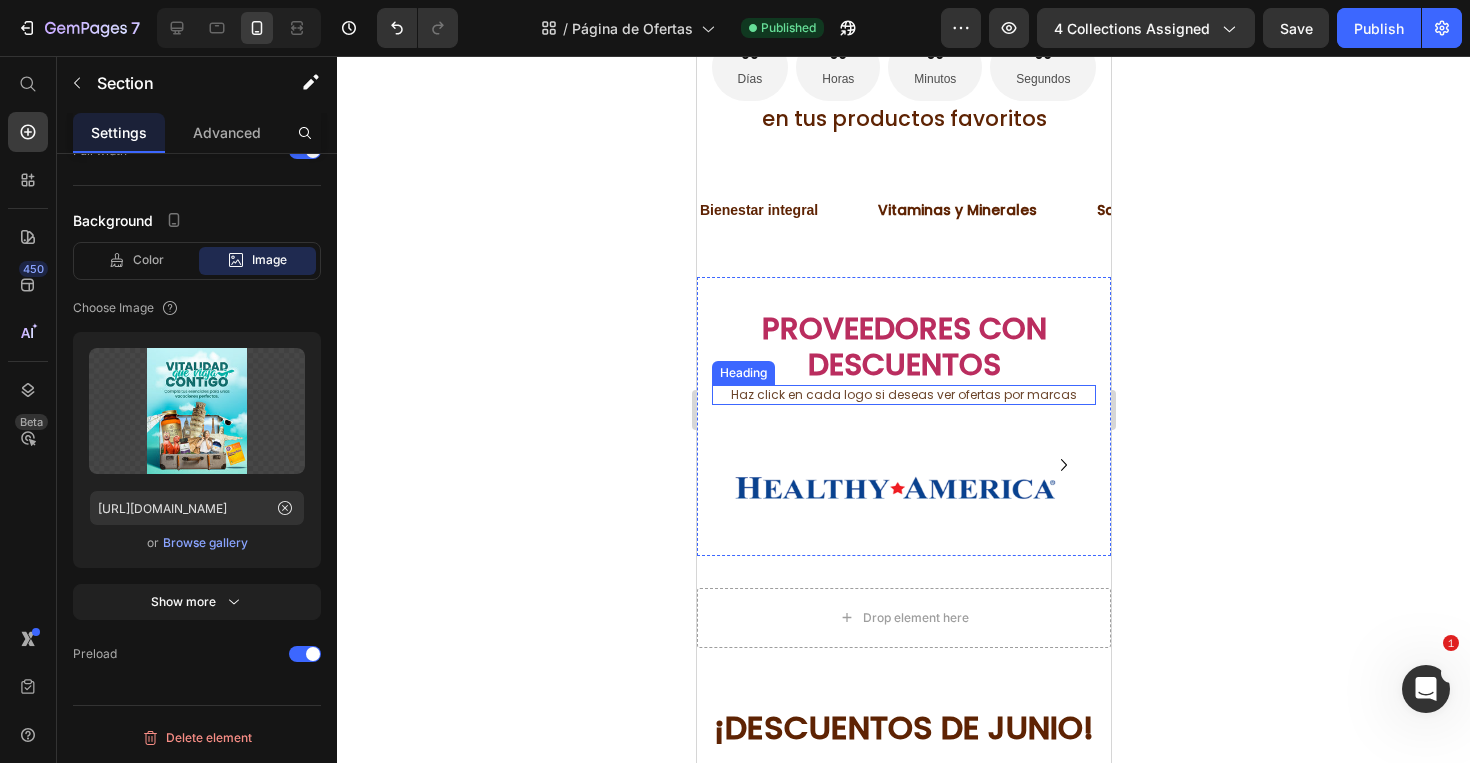 scroll, scrollTop: 1100, scrollLeft: 0, axis: vertical 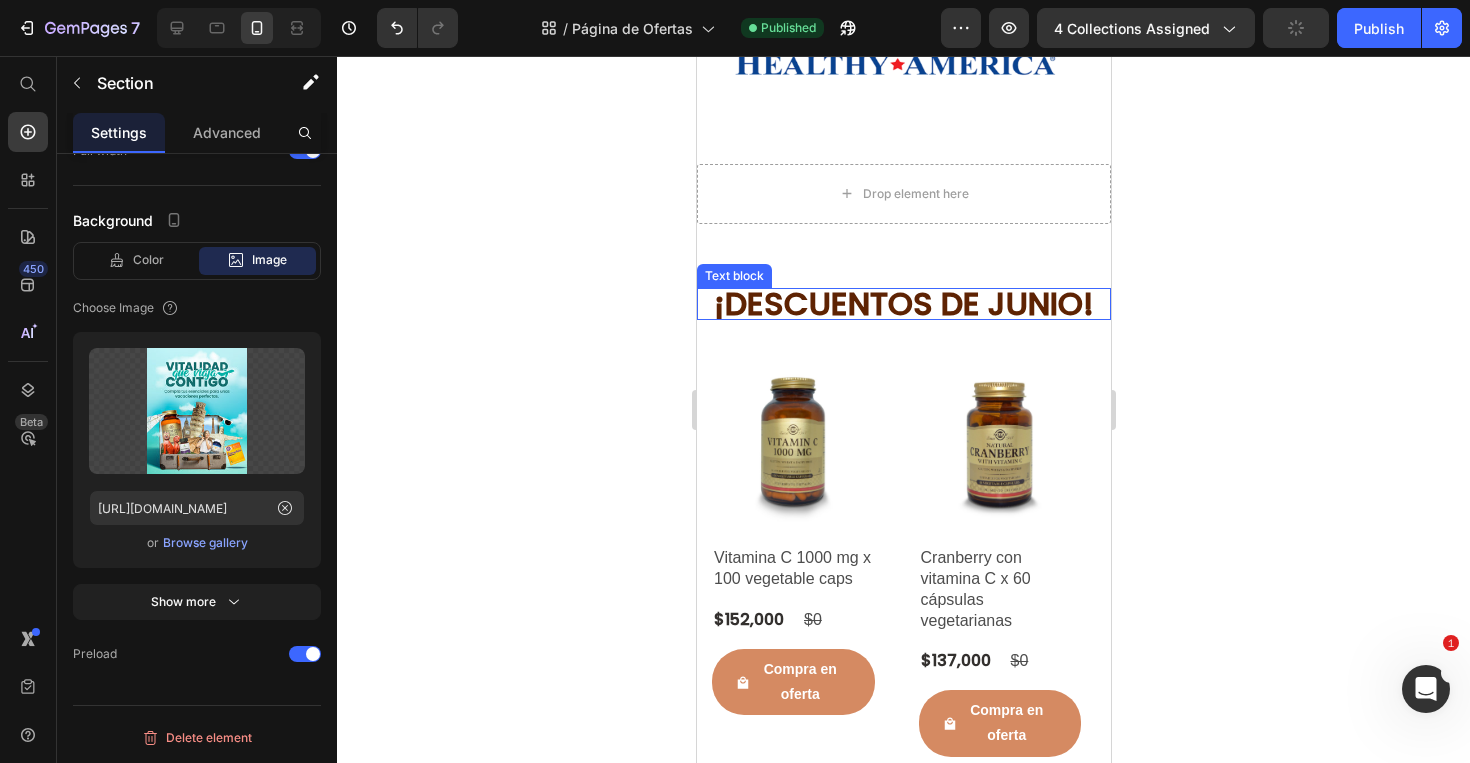 click on "¡Descuentos de JUNIO!" at bounding box center (903, 304) 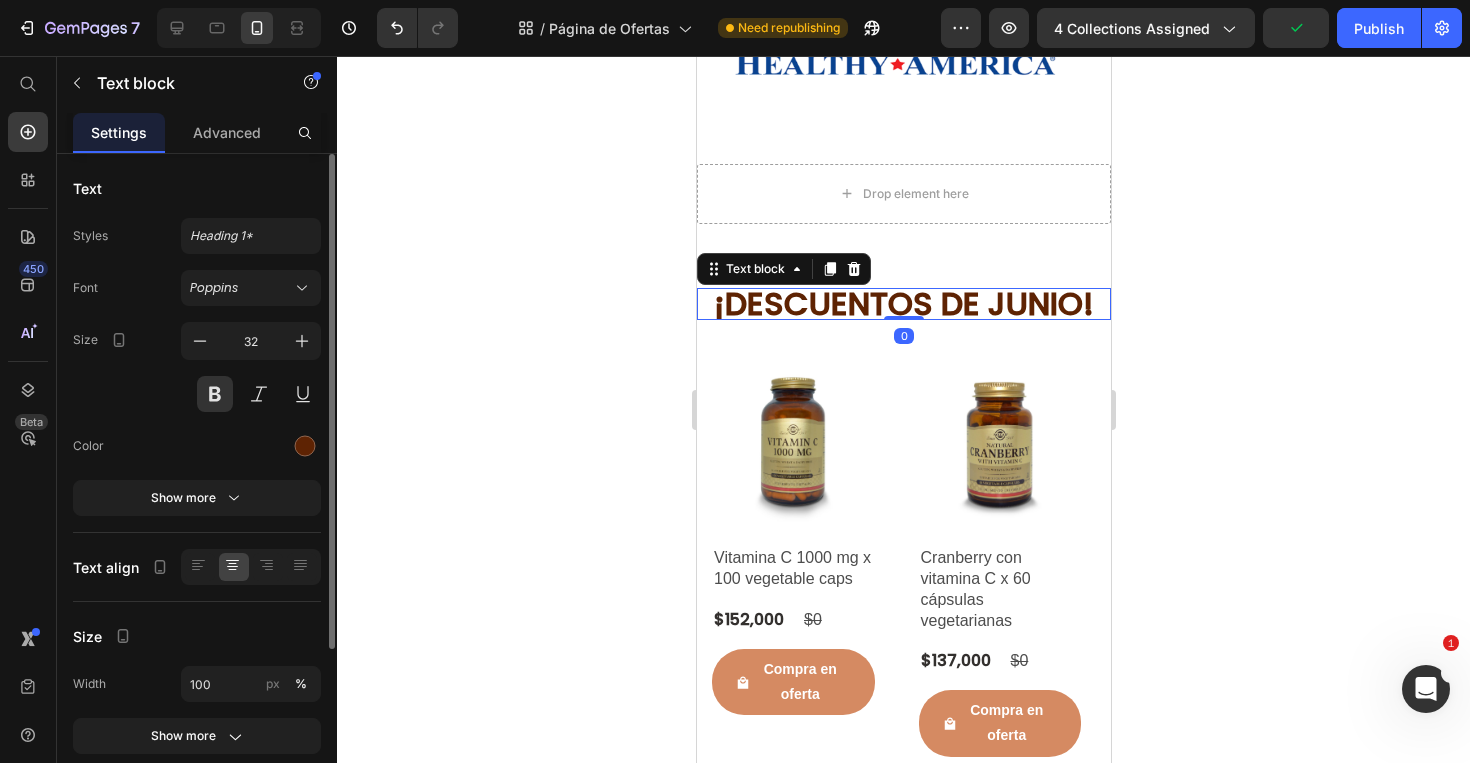 click on "¡Descuentos de JUNIO!" at bounding box center (903, 304) 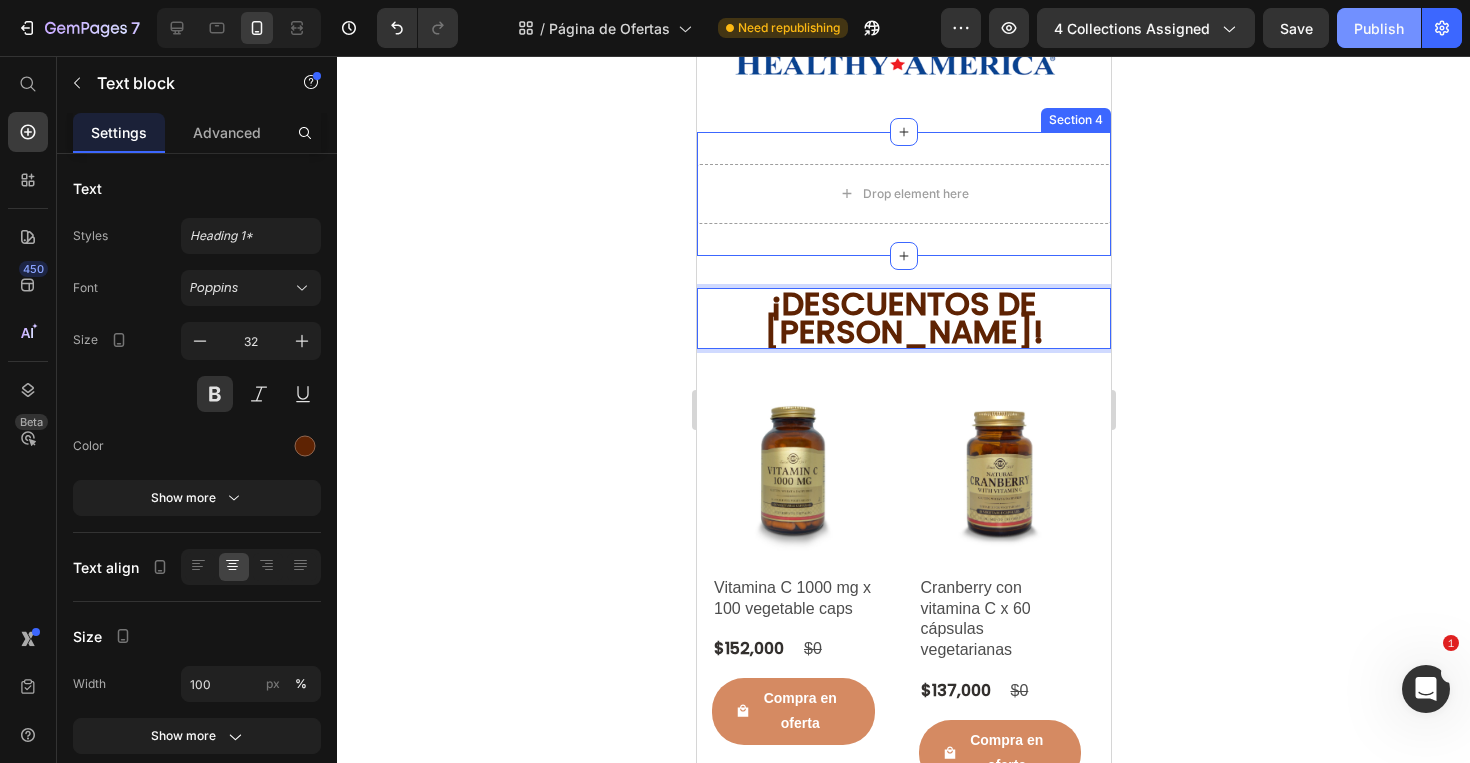 click on "Publish" 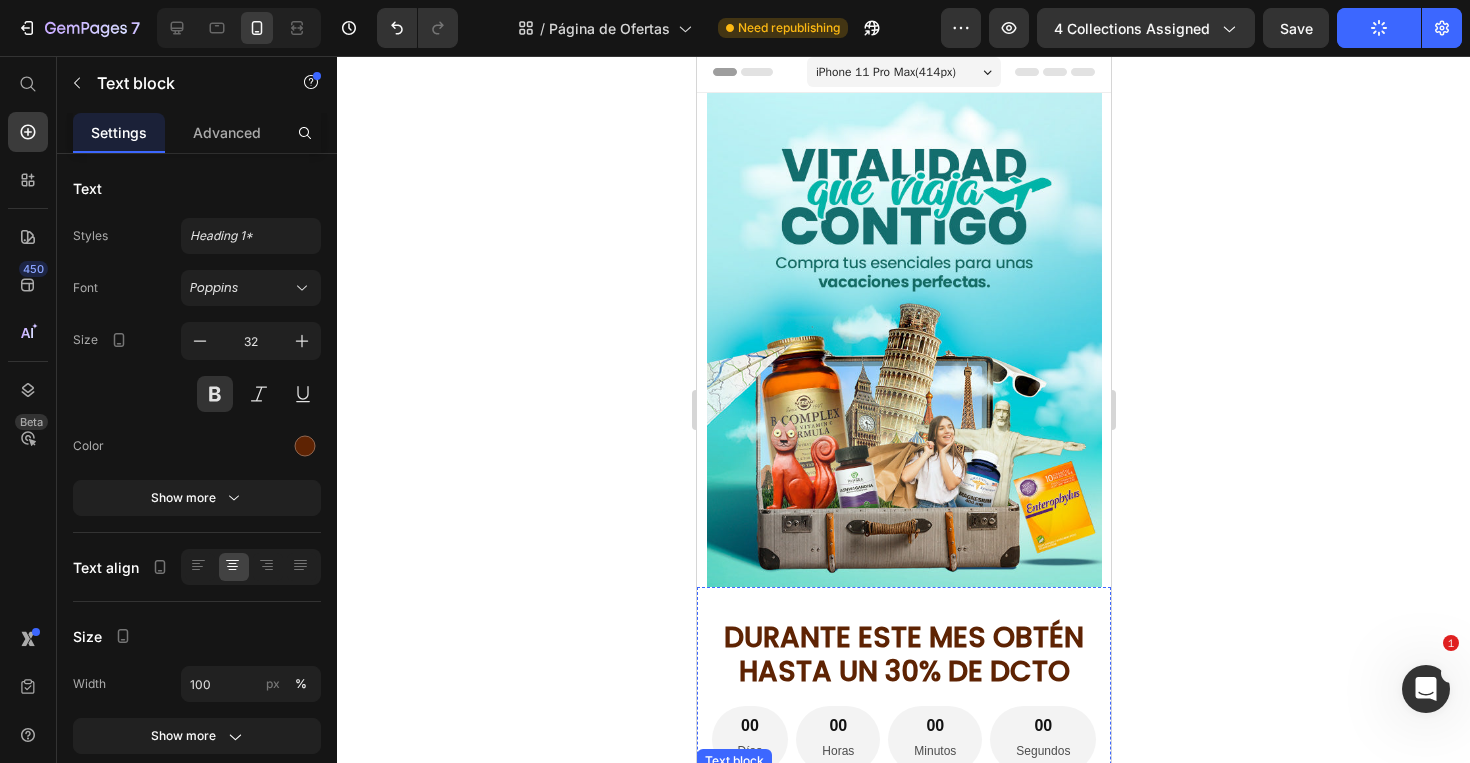 scroll, scrollTop: 472, scrollLeft: 0, axis: vertical 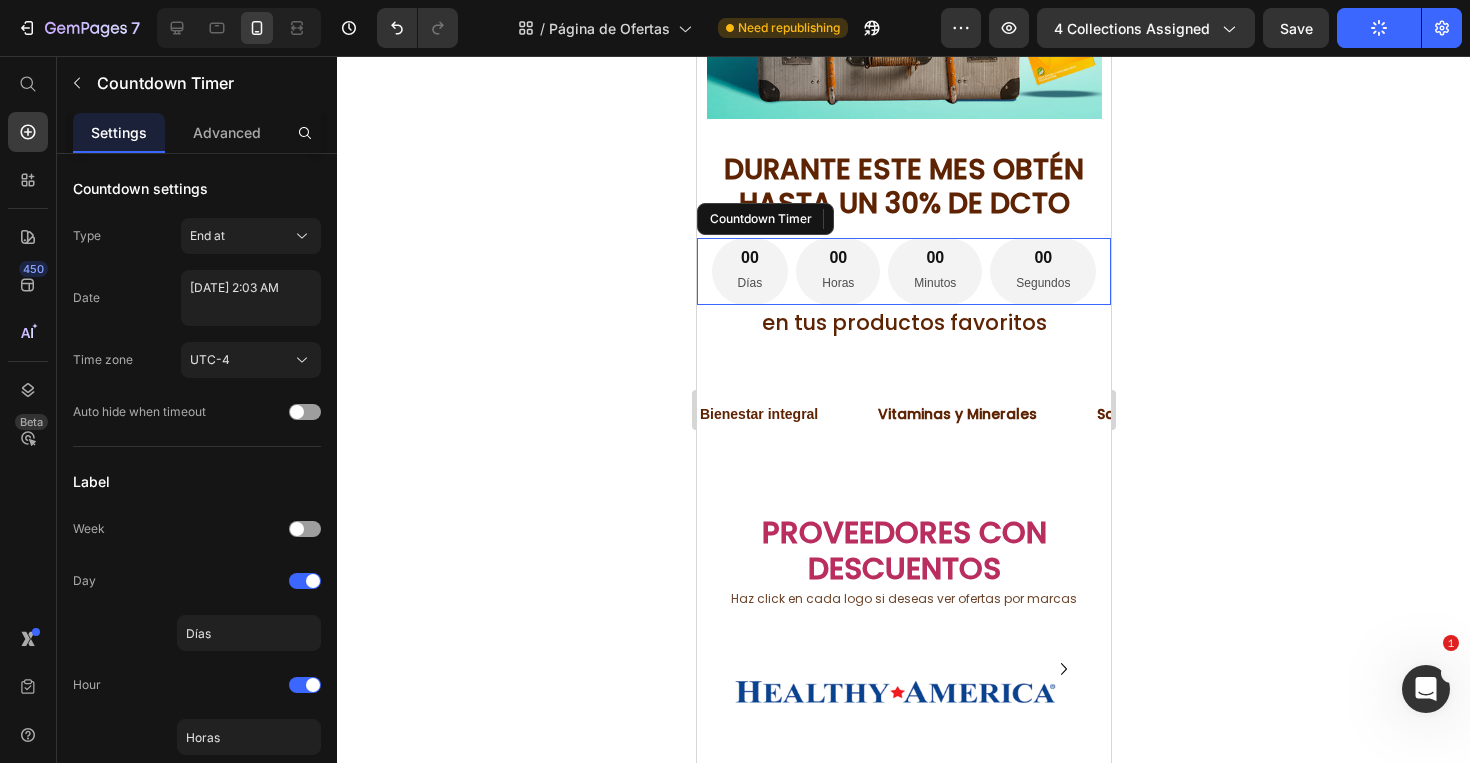 click on "00 Horas" at bounding box center (837, 271) 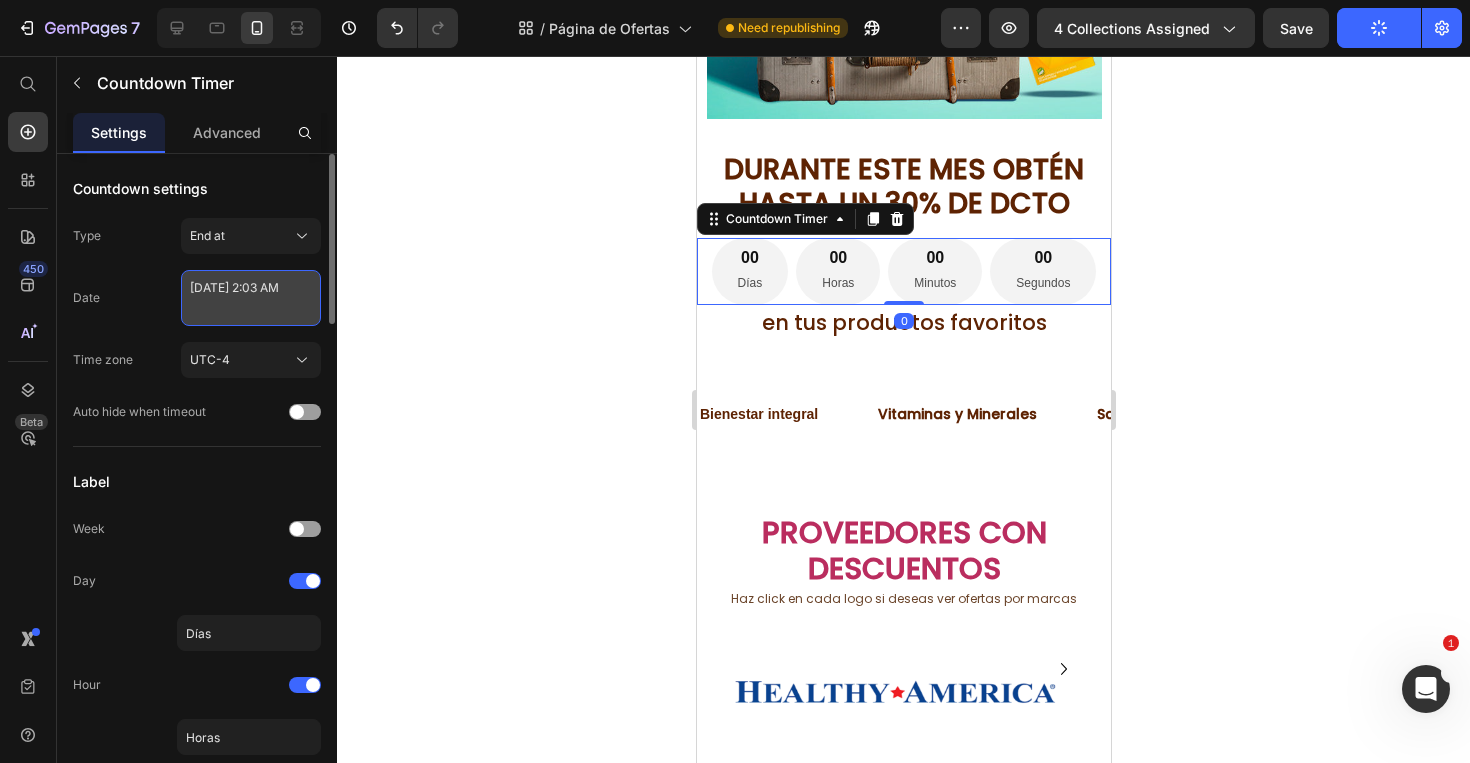 select on "2" 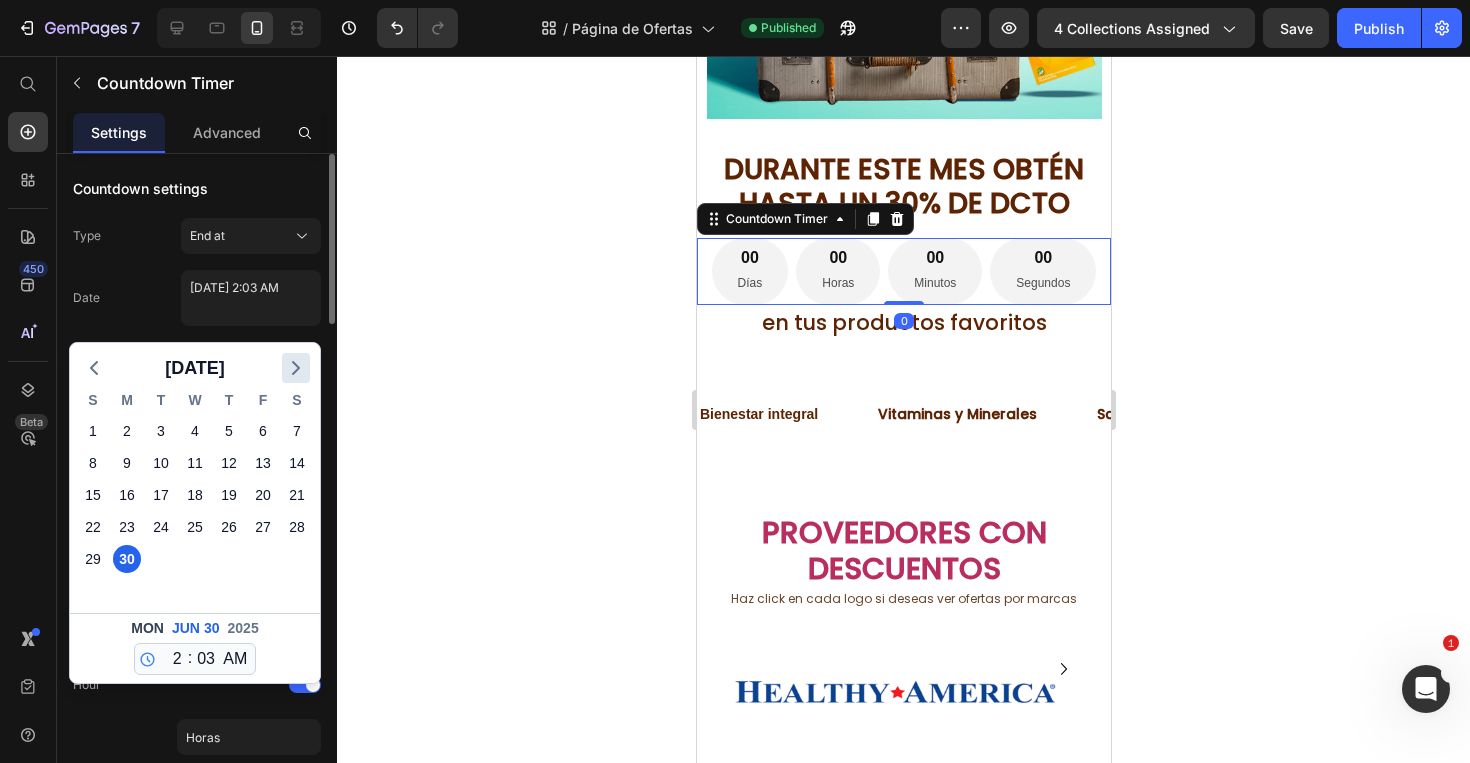 click 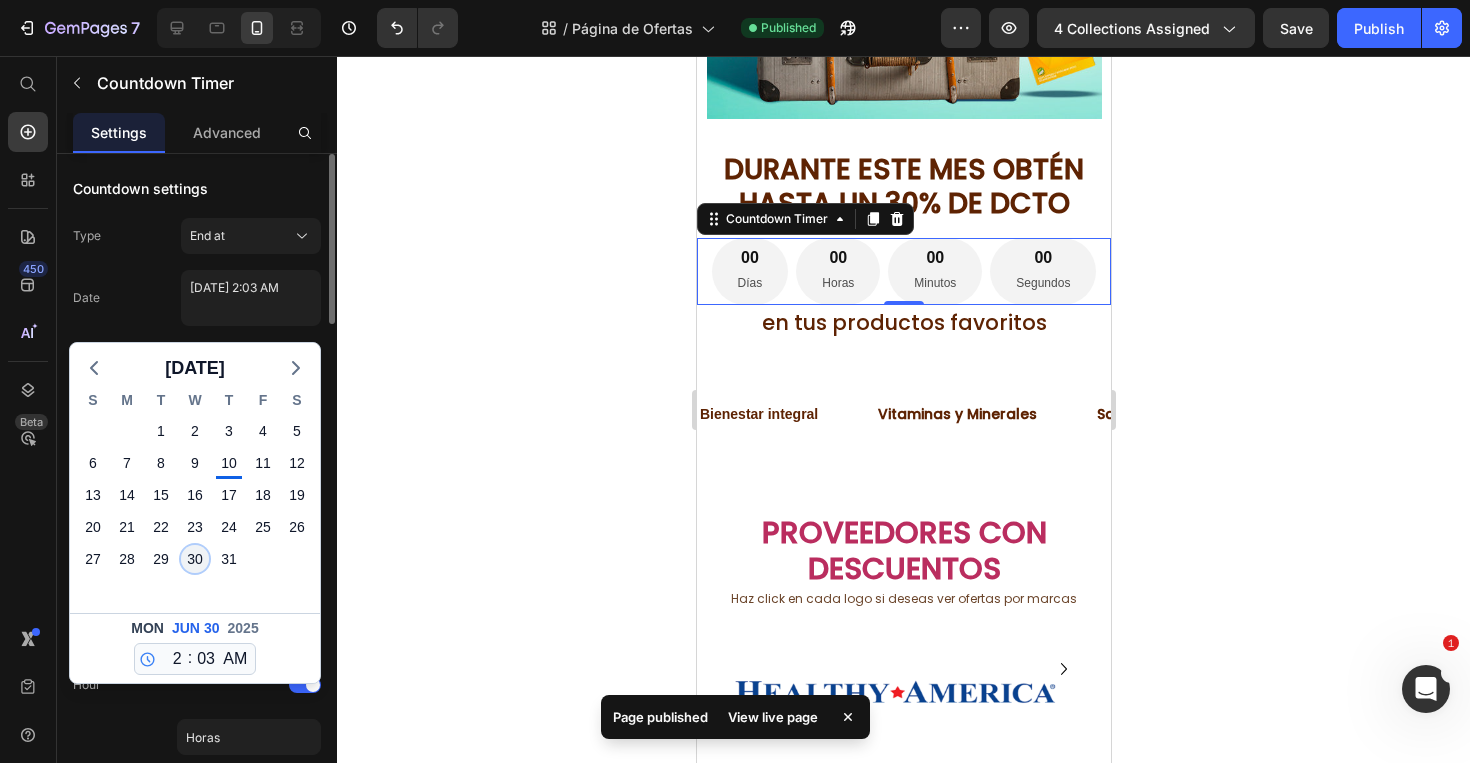click on "30" 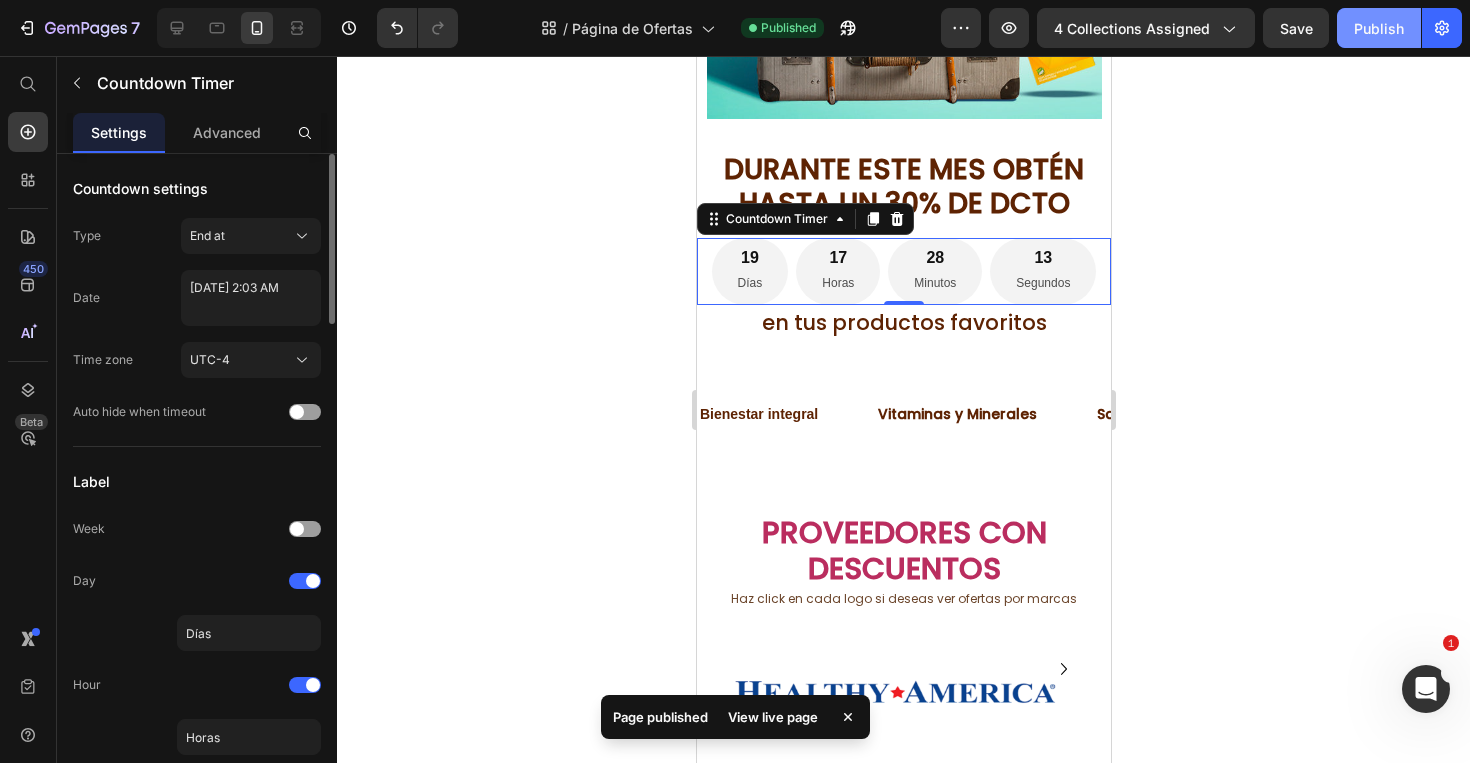 click on "Publish" at bounding box center (1379, 28) 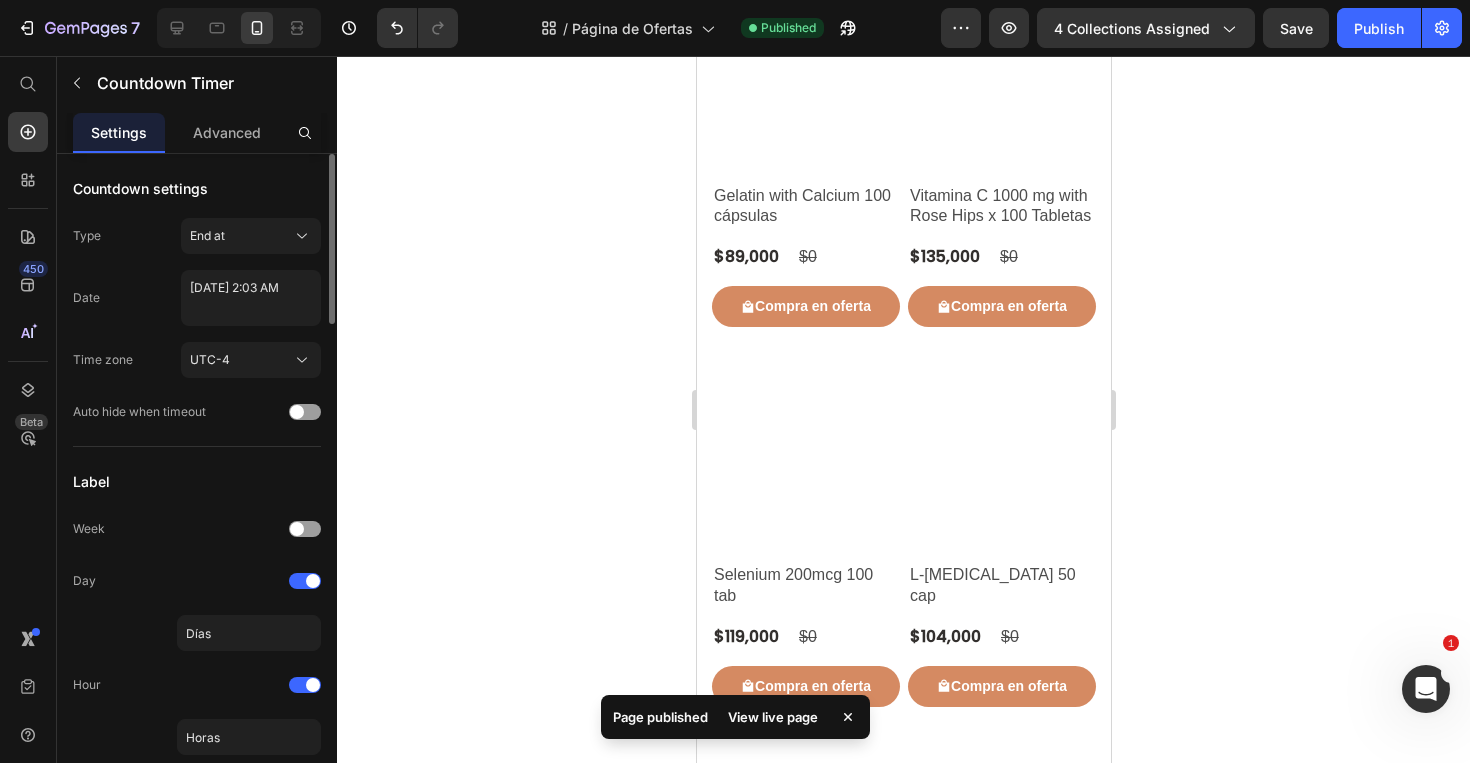 scroll, scrollTop: 11225, scrollLeft: 0, axis: vertical 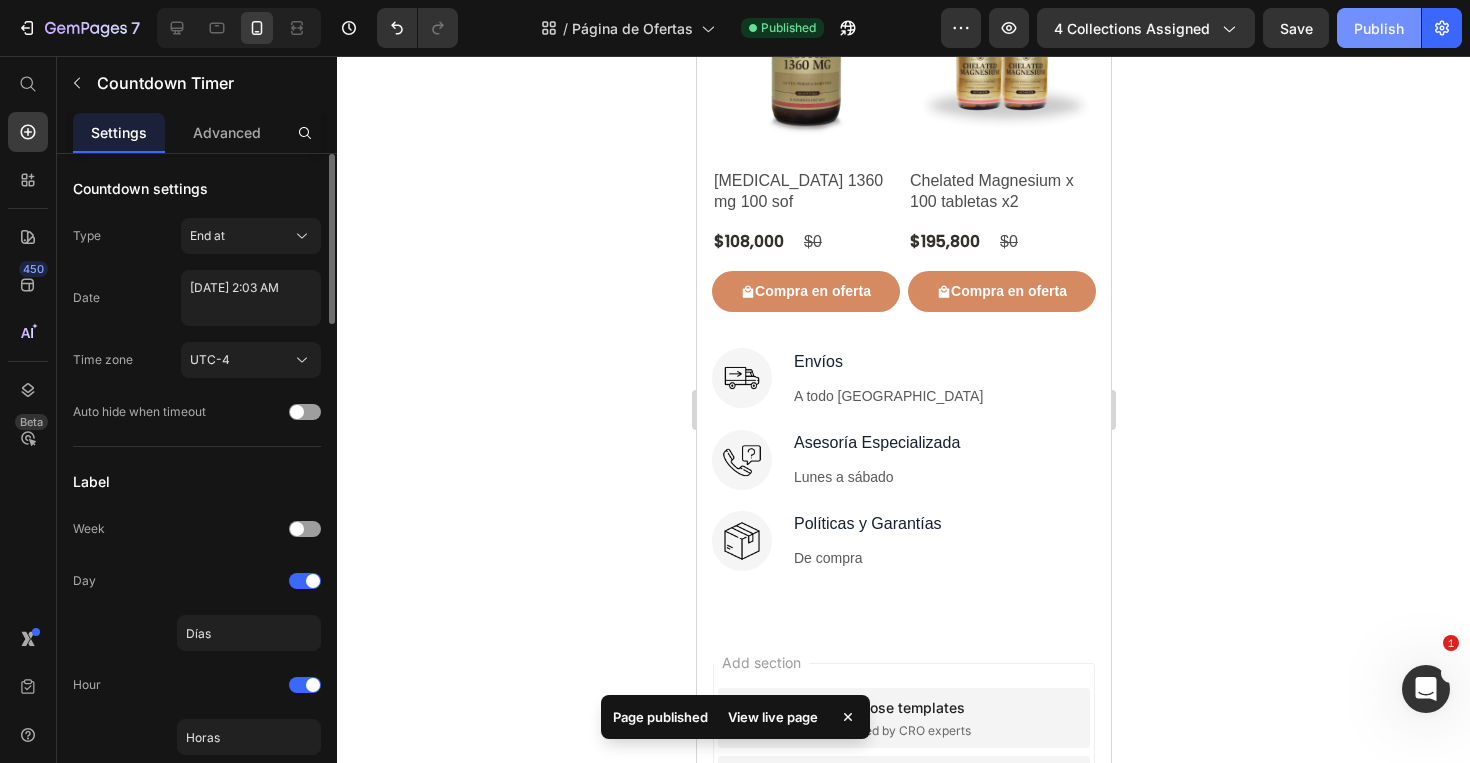 click on "Publish" at bounding box center (1379, 28) 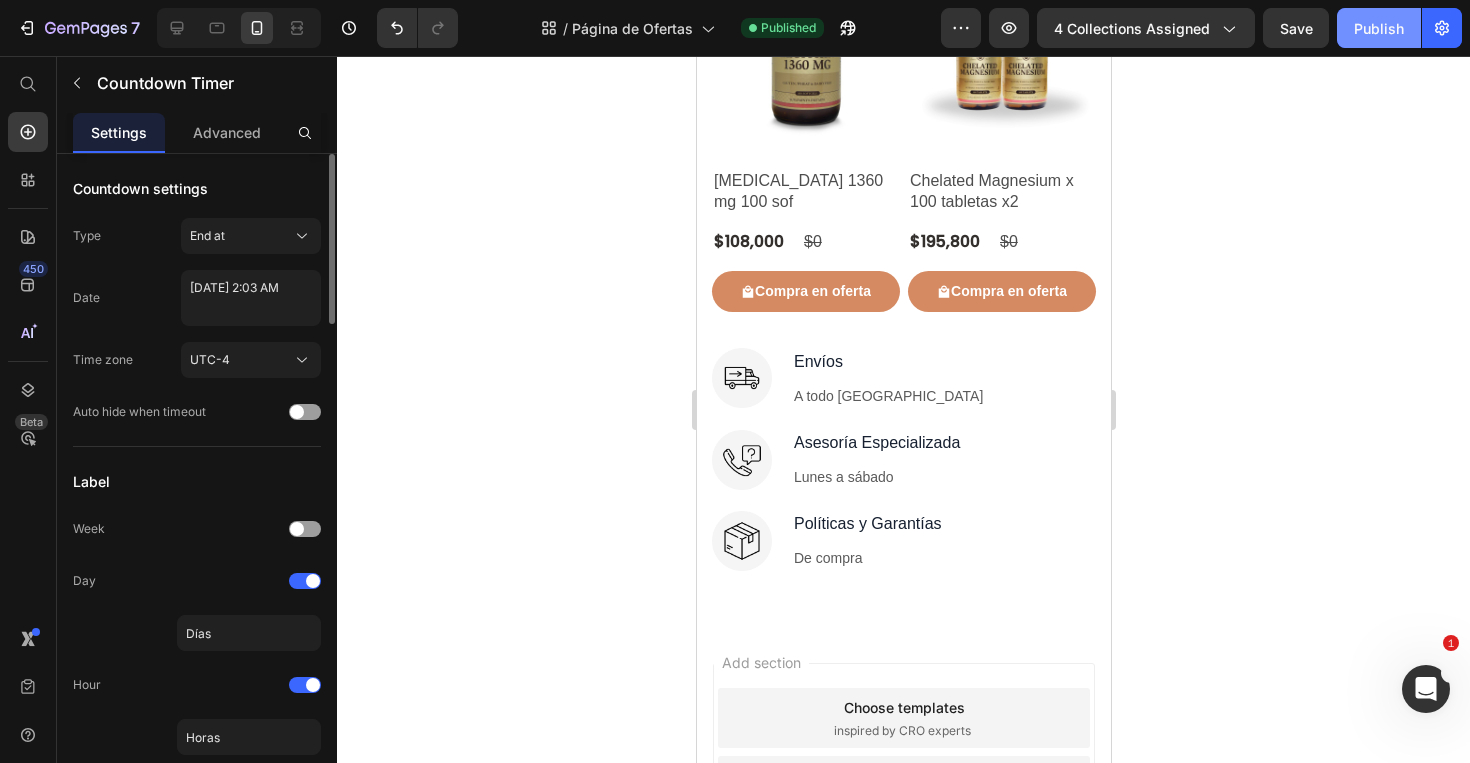 click on "Publish" at bounding box center (1379, 28) 